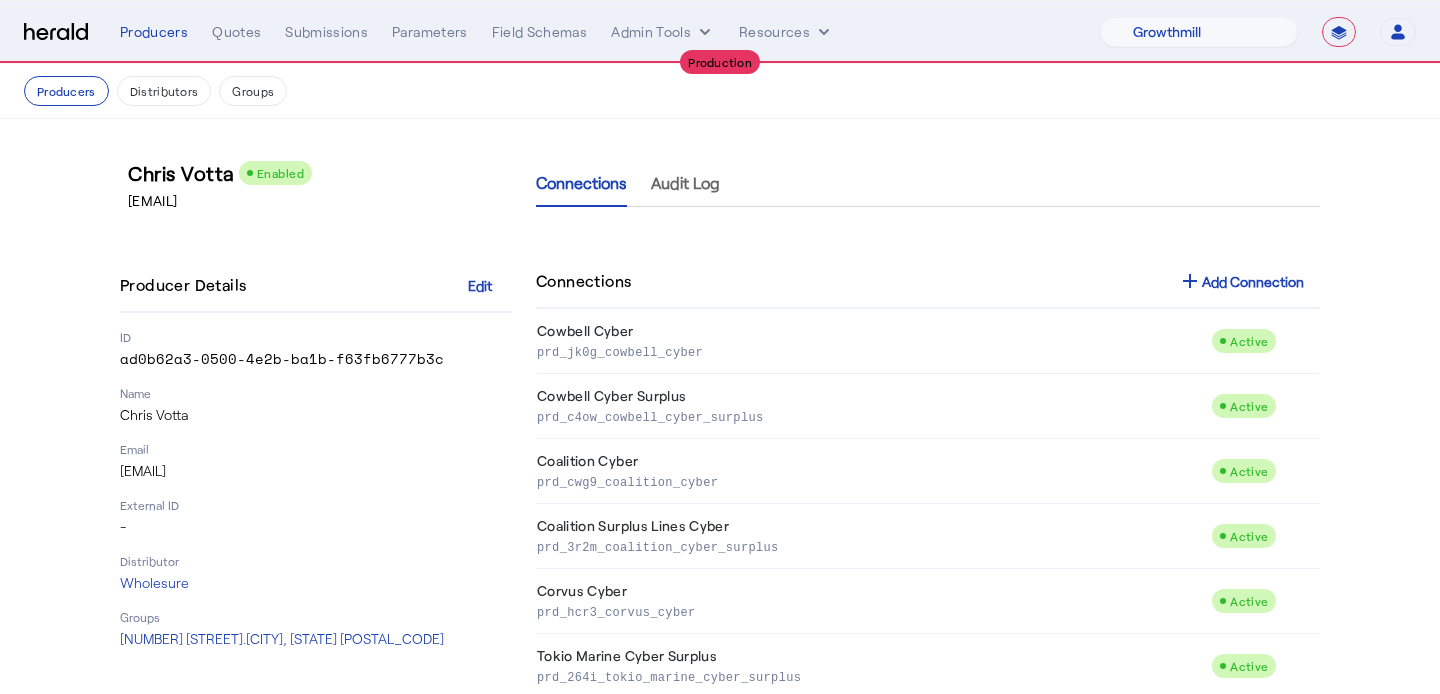 select on "pfm_z9k1_growthmill" 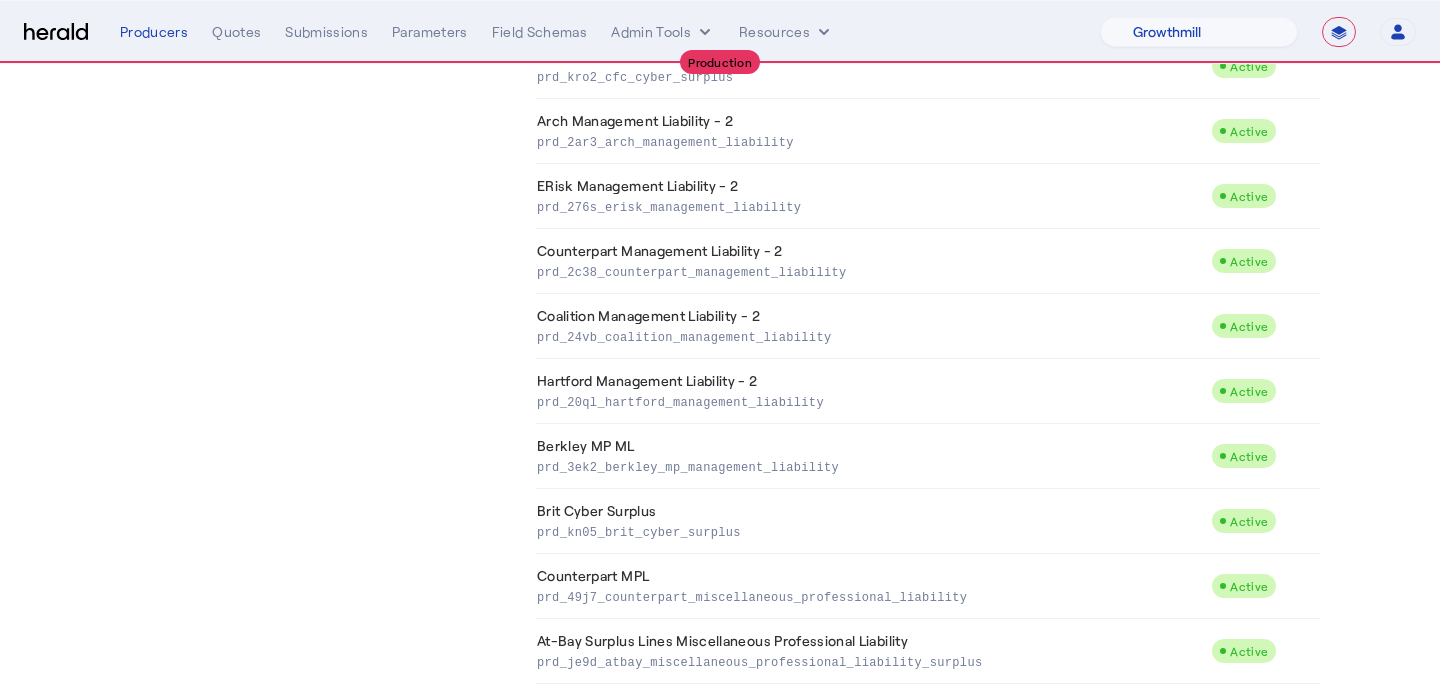 click on "**********" at bounding box center (1339, 32) 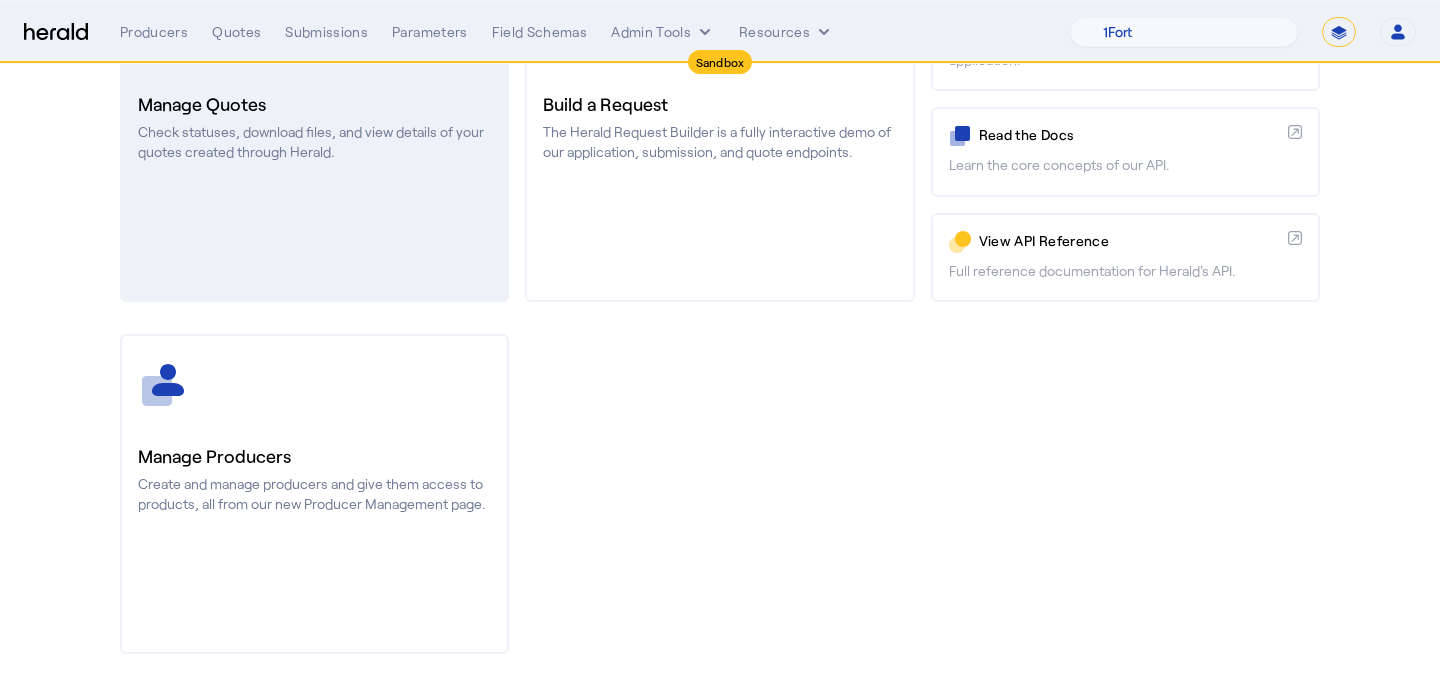 click on "Create and manage producers and give them access to products, all from our new Producer Management page." 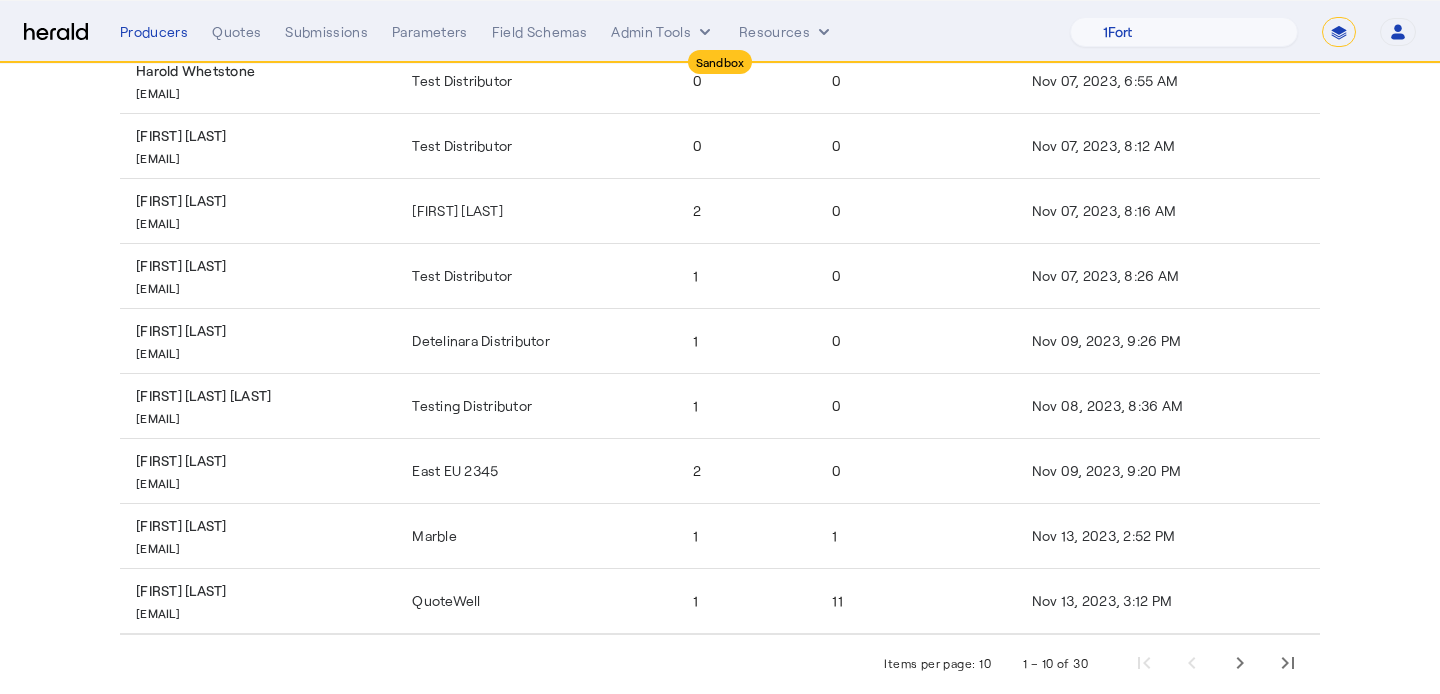 scroll, scrollTop: 390, scrollLeft: 0, axis: vertical 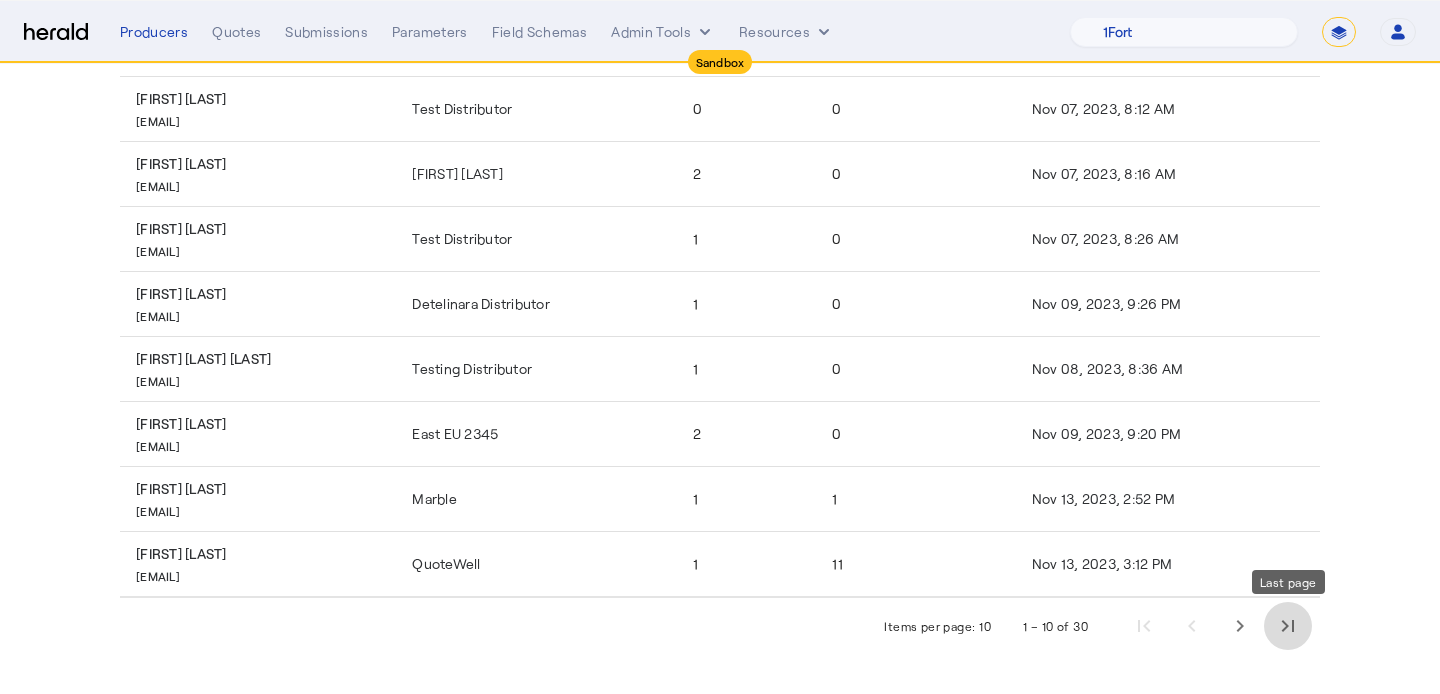 click 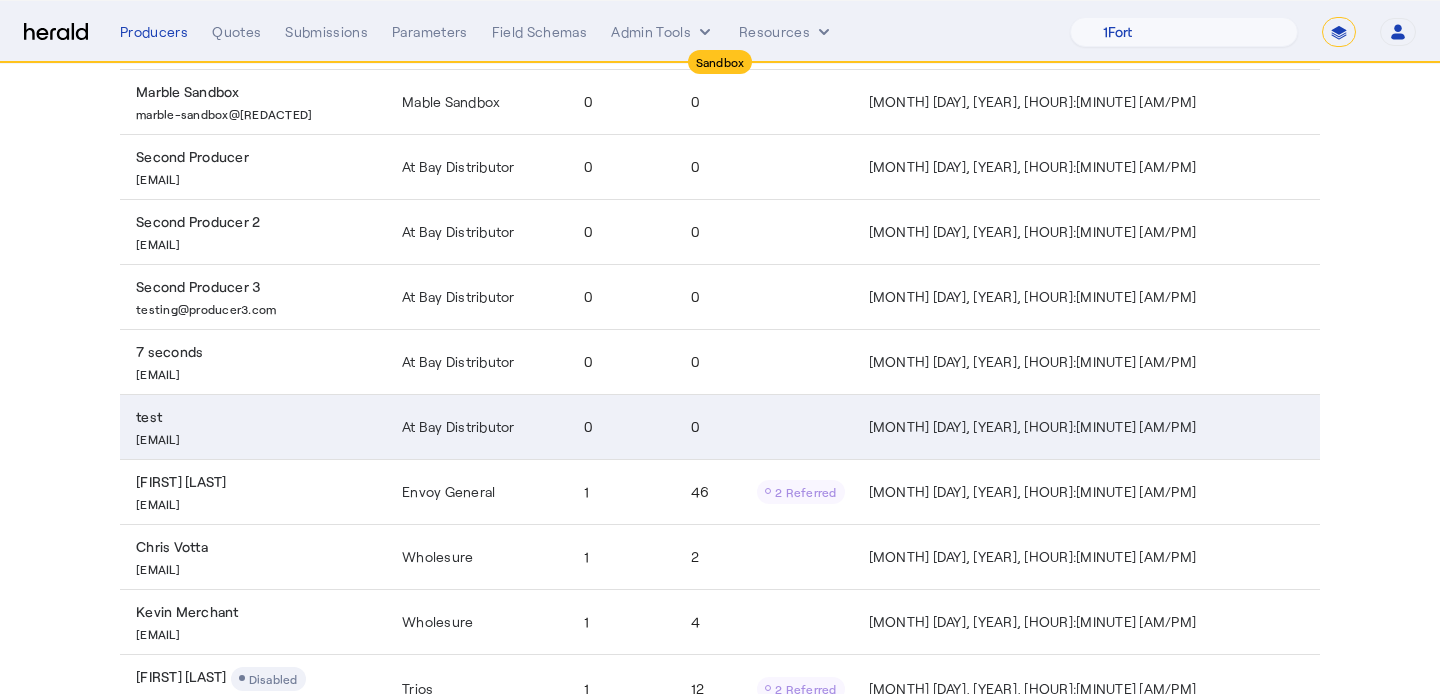 scroll, scrollTop: 265, scrollLeft: 0, axis: vertical 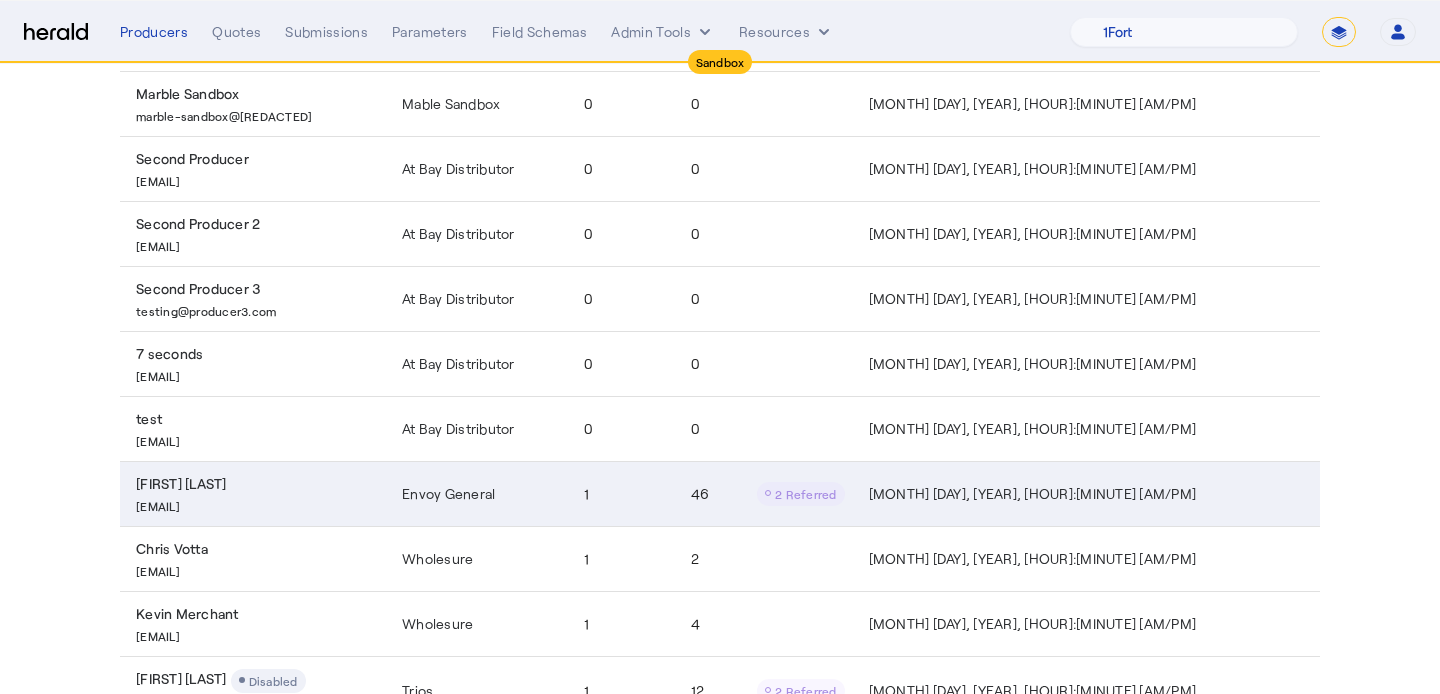 click on "Envoy General" 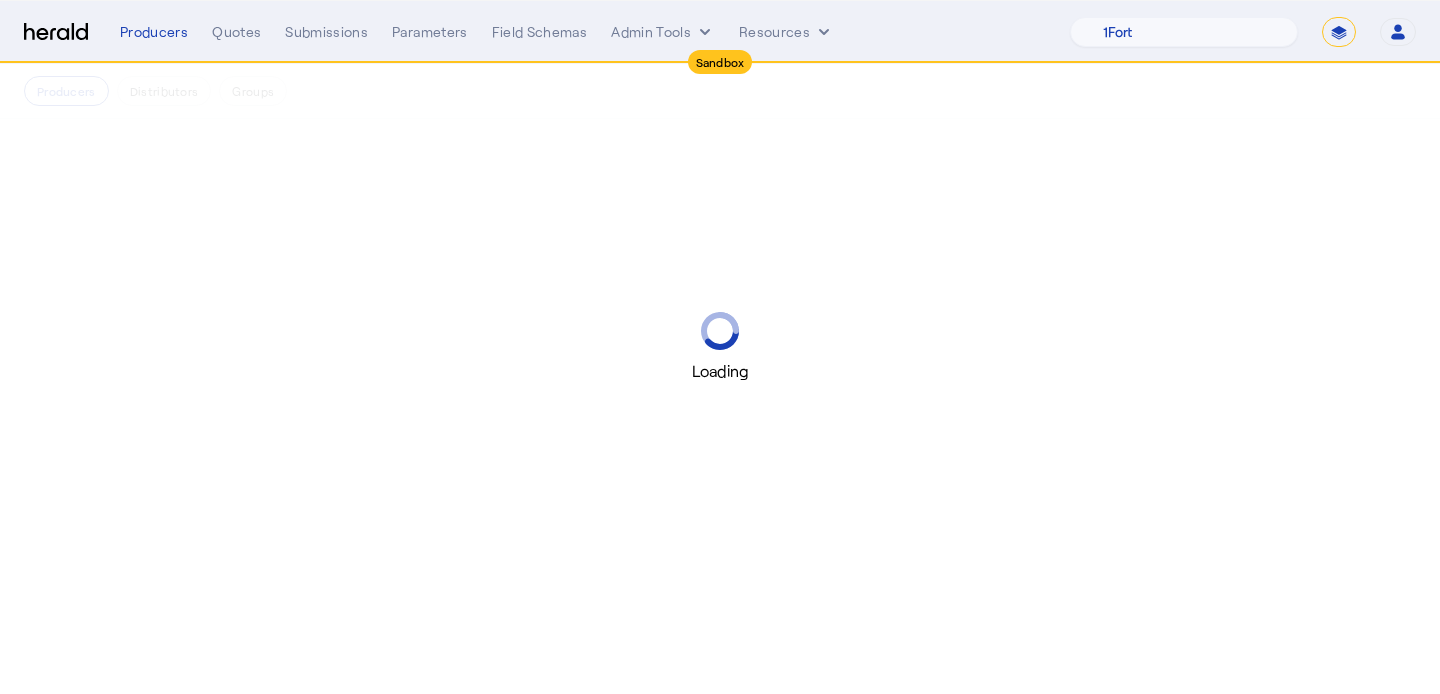 scroll, scrollTop: 0, scrollLeft: 0, axis: both 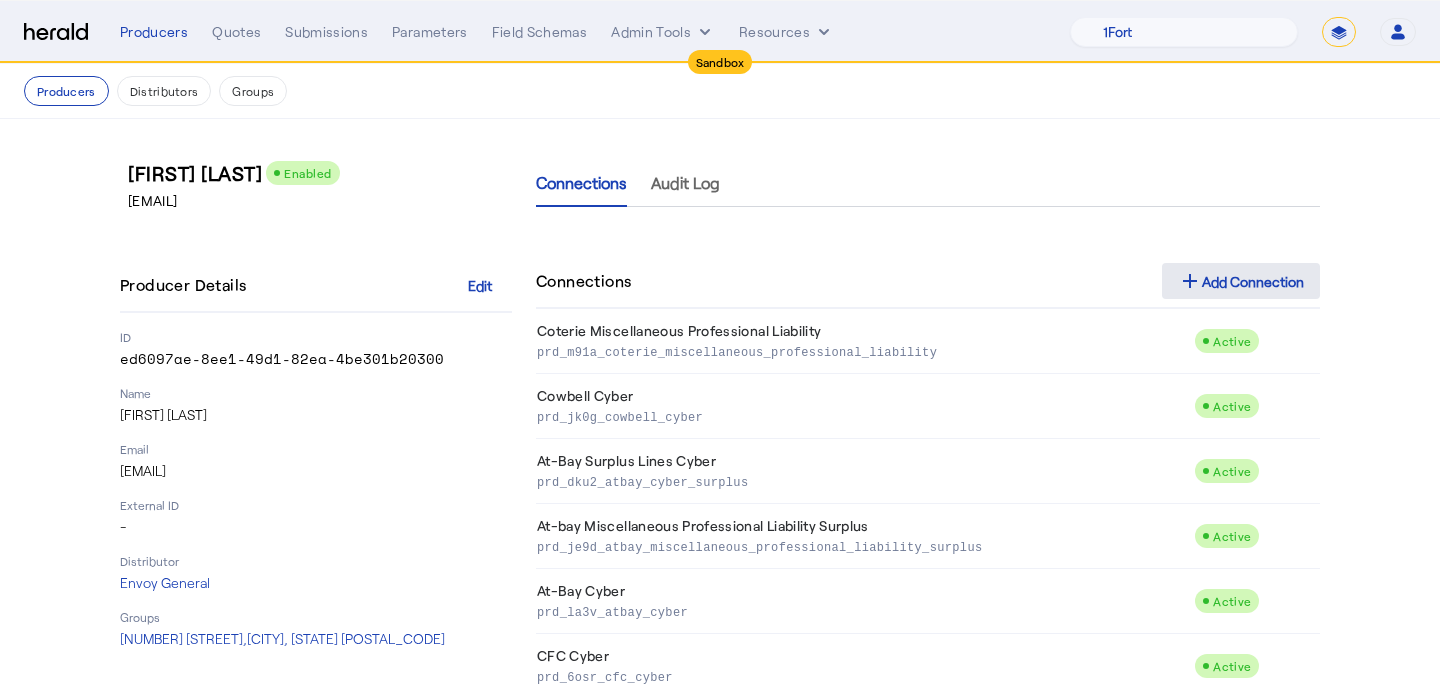 click at bounding box center (1241, 281) 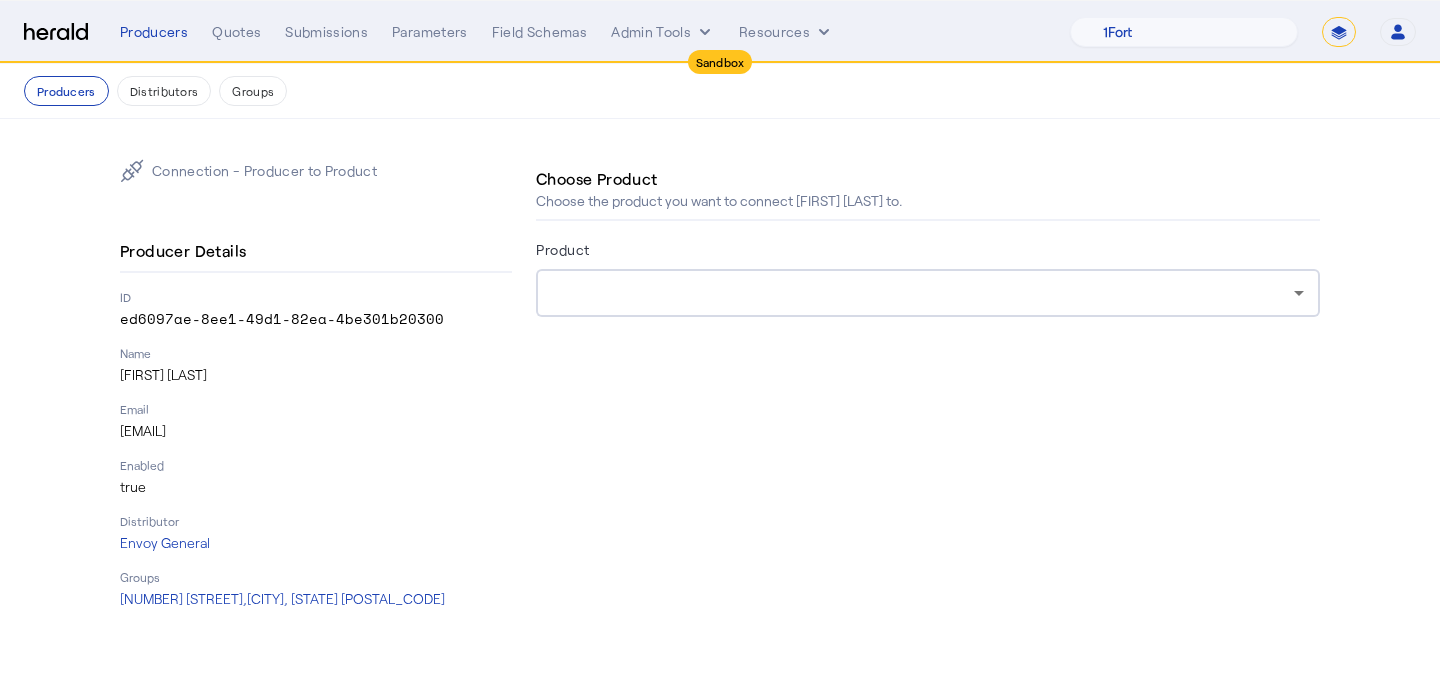 click 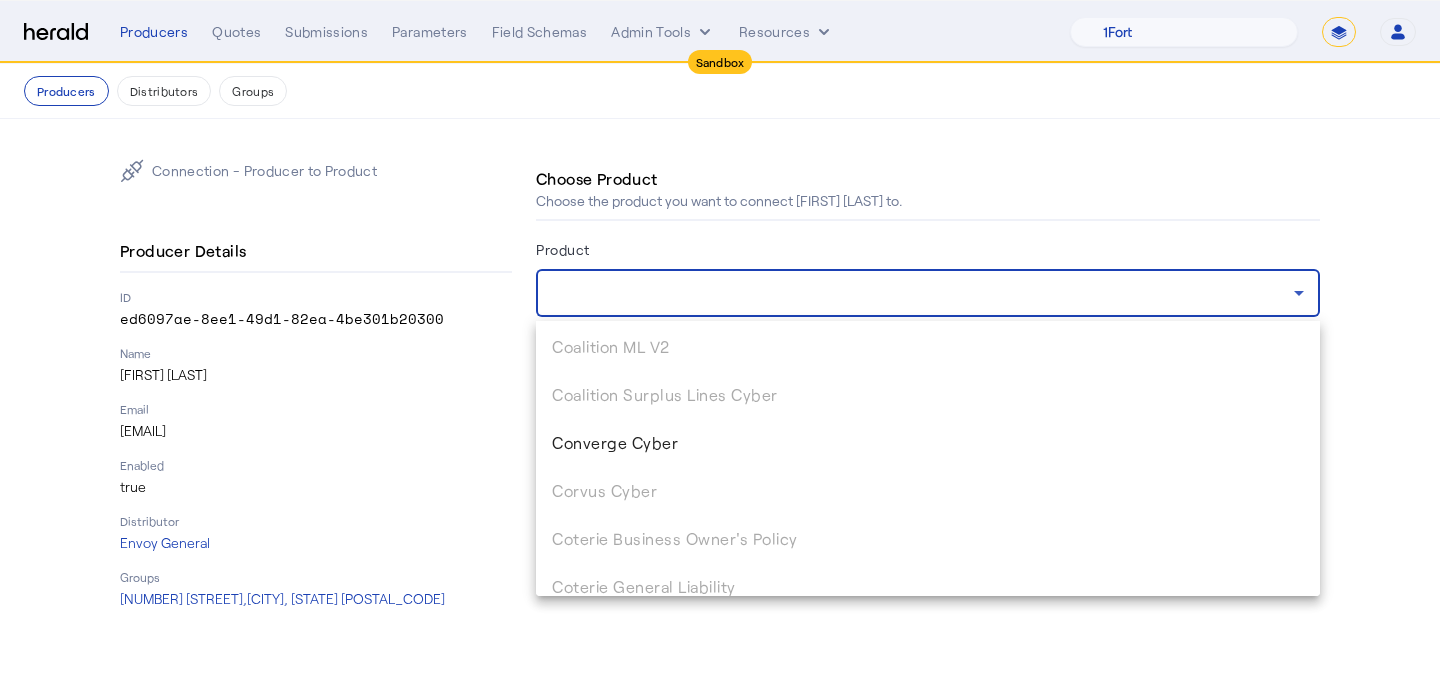 scroll, scrollTop: 1056, scrollLeft: 0, axis: vertical 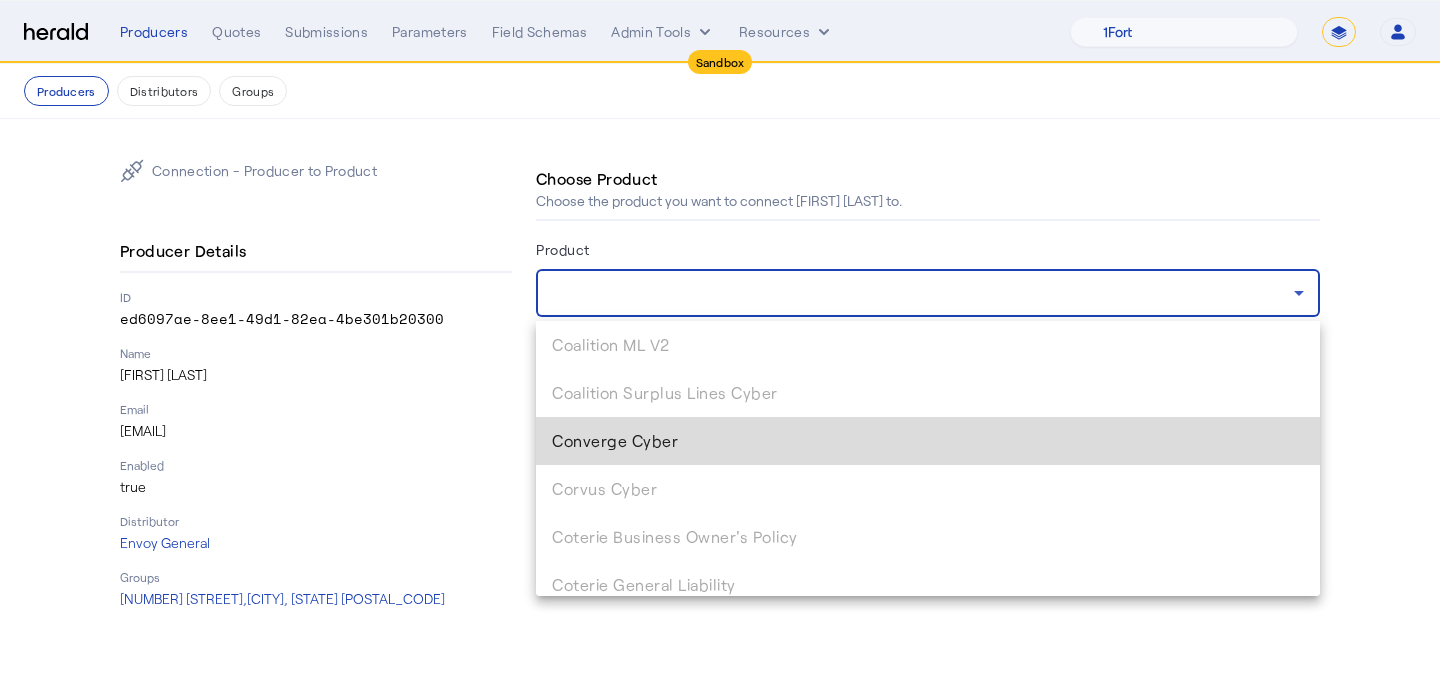 click on "Converge Cyber" at bounding box center (928, 441) 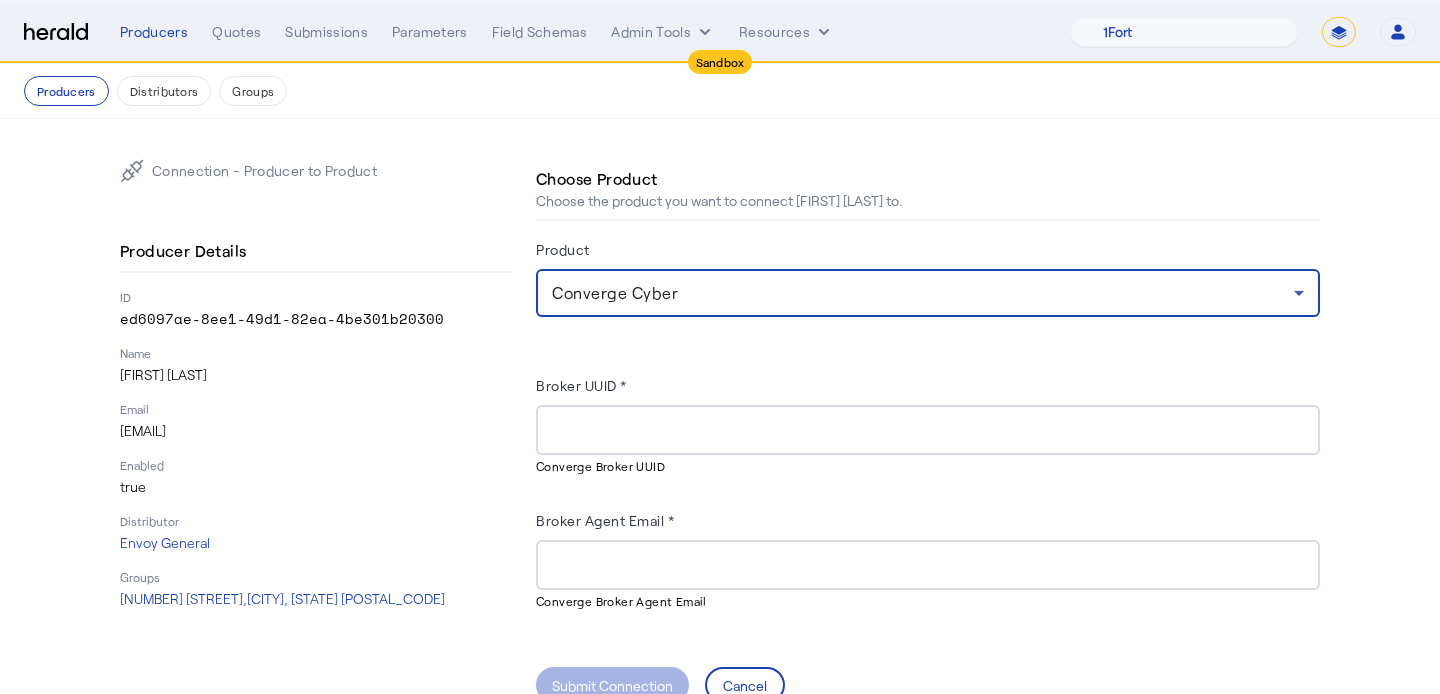 click on "Broker UUID *" at bounding box center (928, 431) 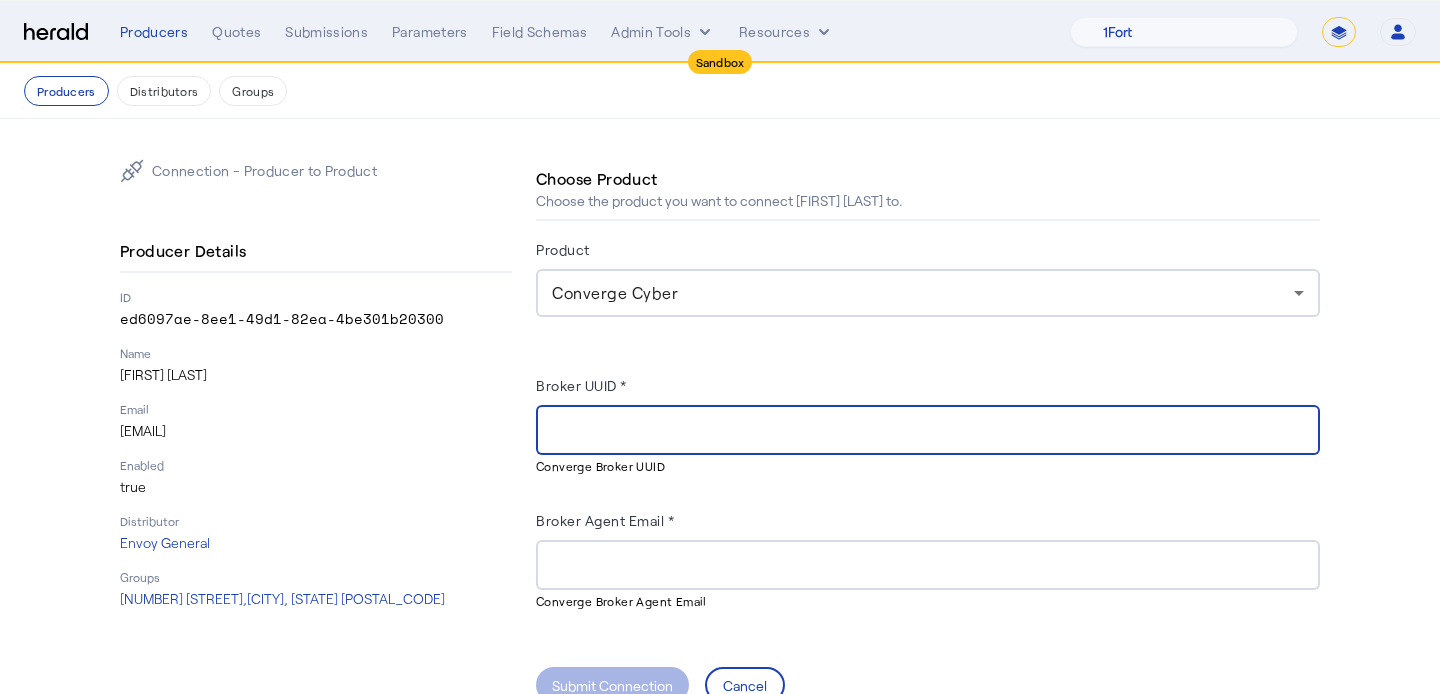 paste on "**********" 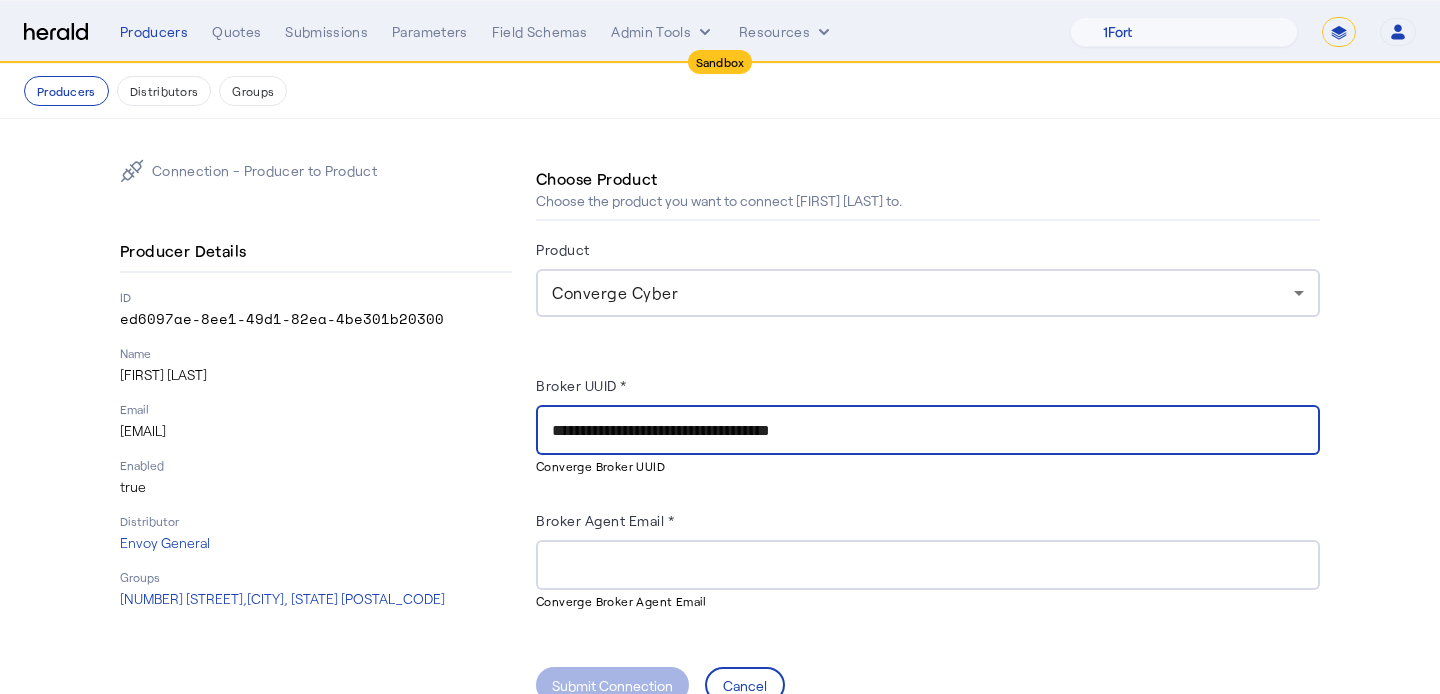 type on "**********" 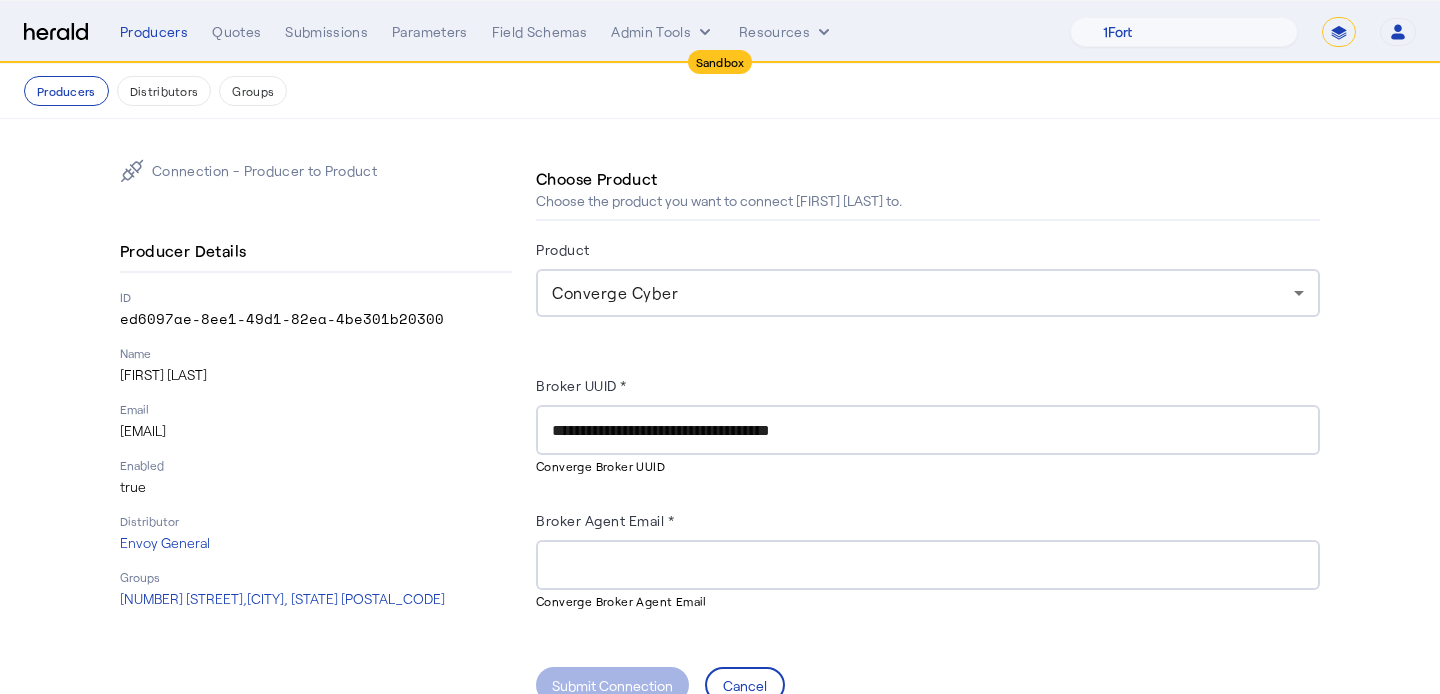 drag, startPoint x: 260, startPoint y: 421, endPoint x: 104, endPoint y: 431, distance: 156.32019 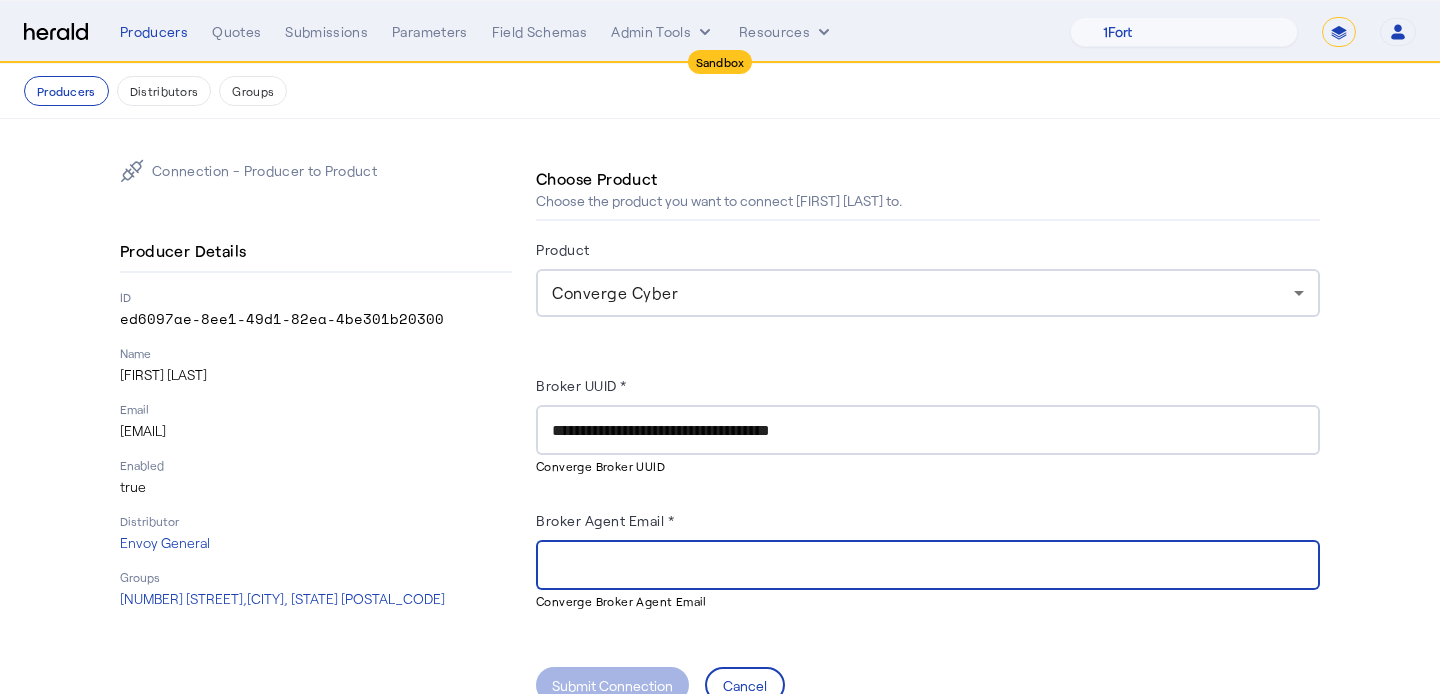 paste on "**********" 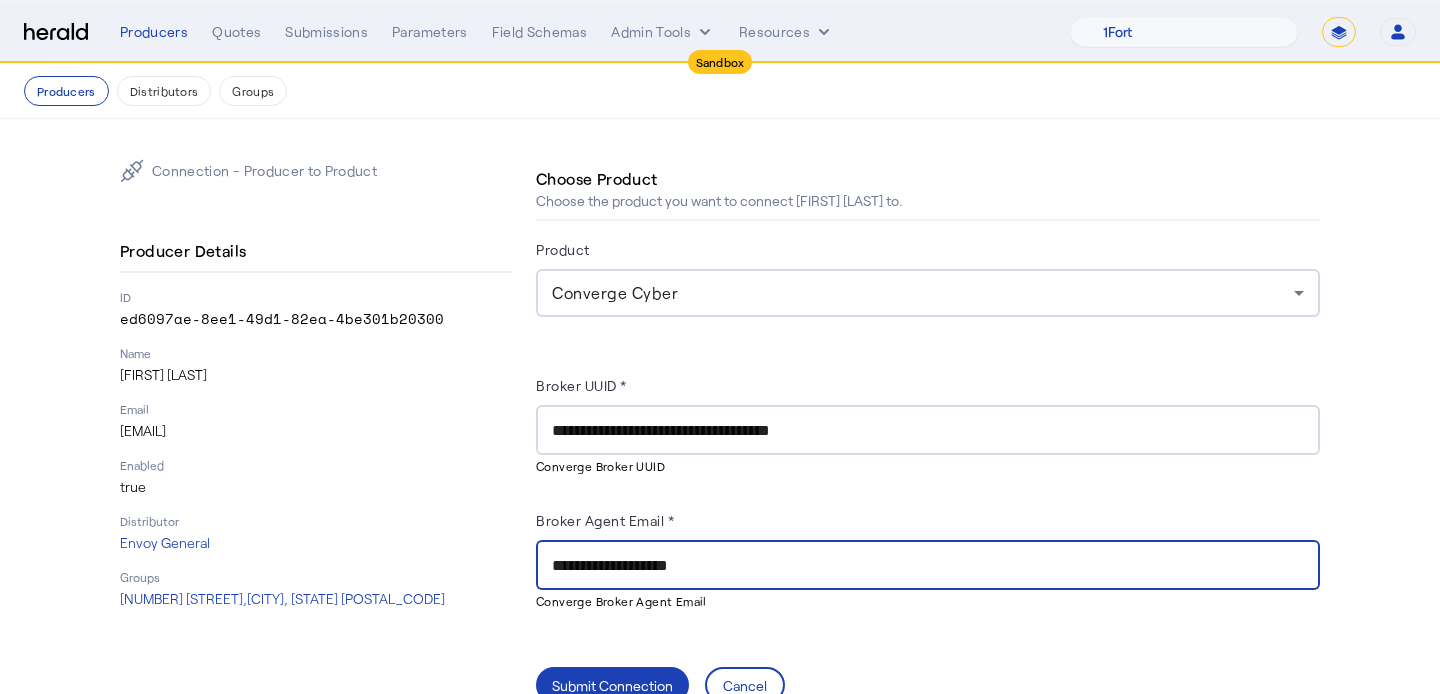 scroll, scrollTop: 46, scrollLeft: 0, axis: vertical 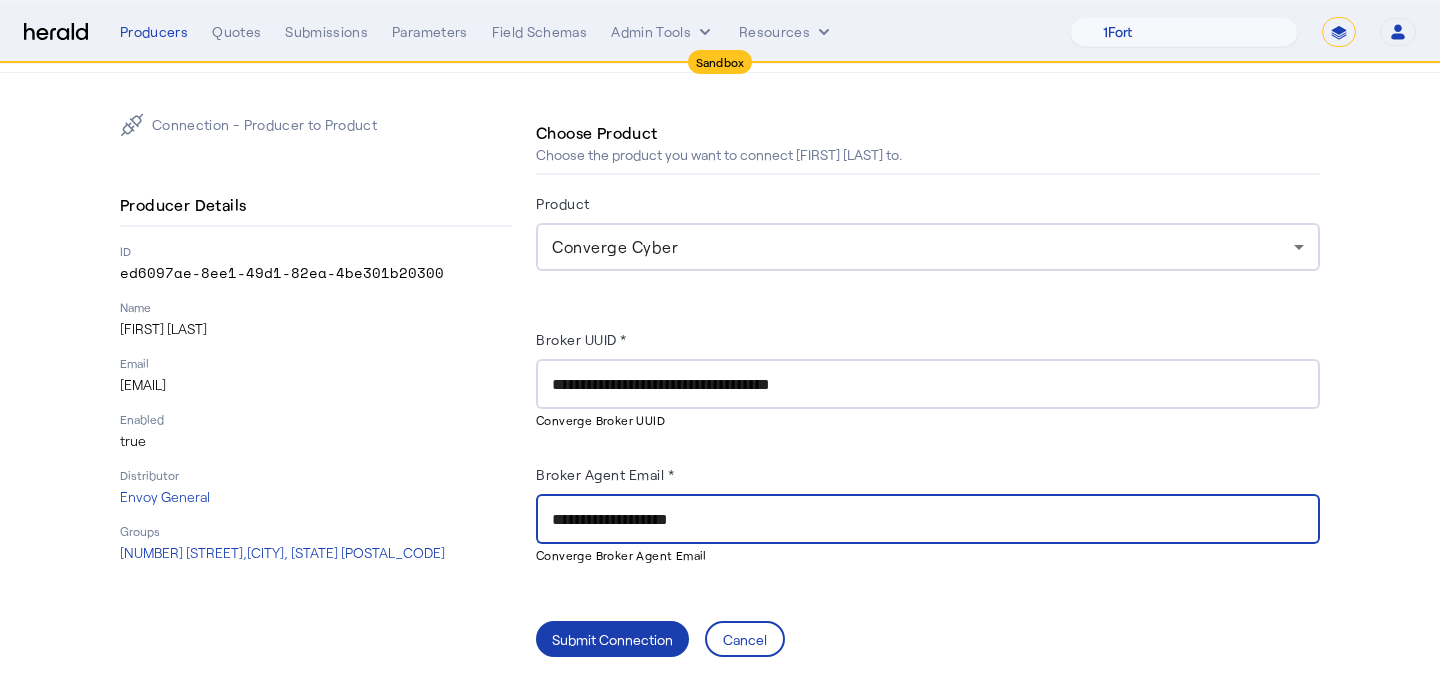 type on "**********" 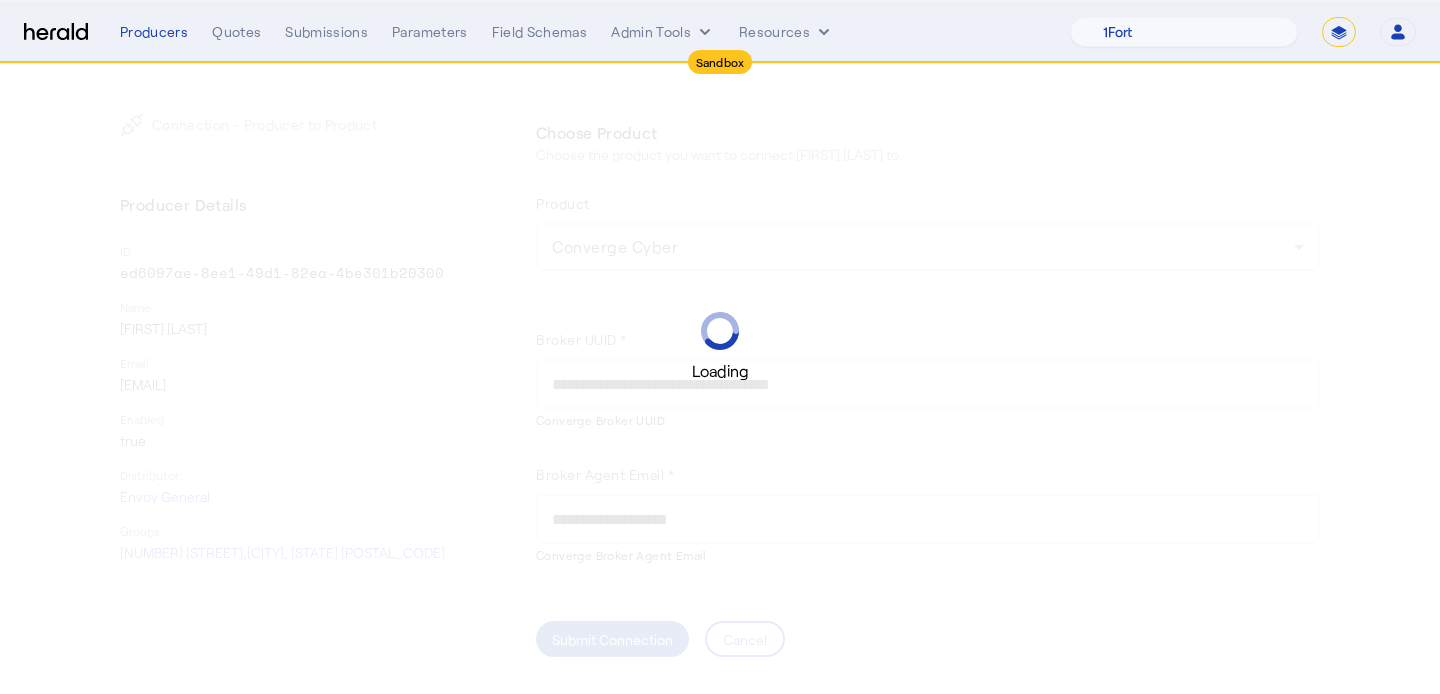 scroll, scrollTop: 0, scrollLeft: 0, axis: both 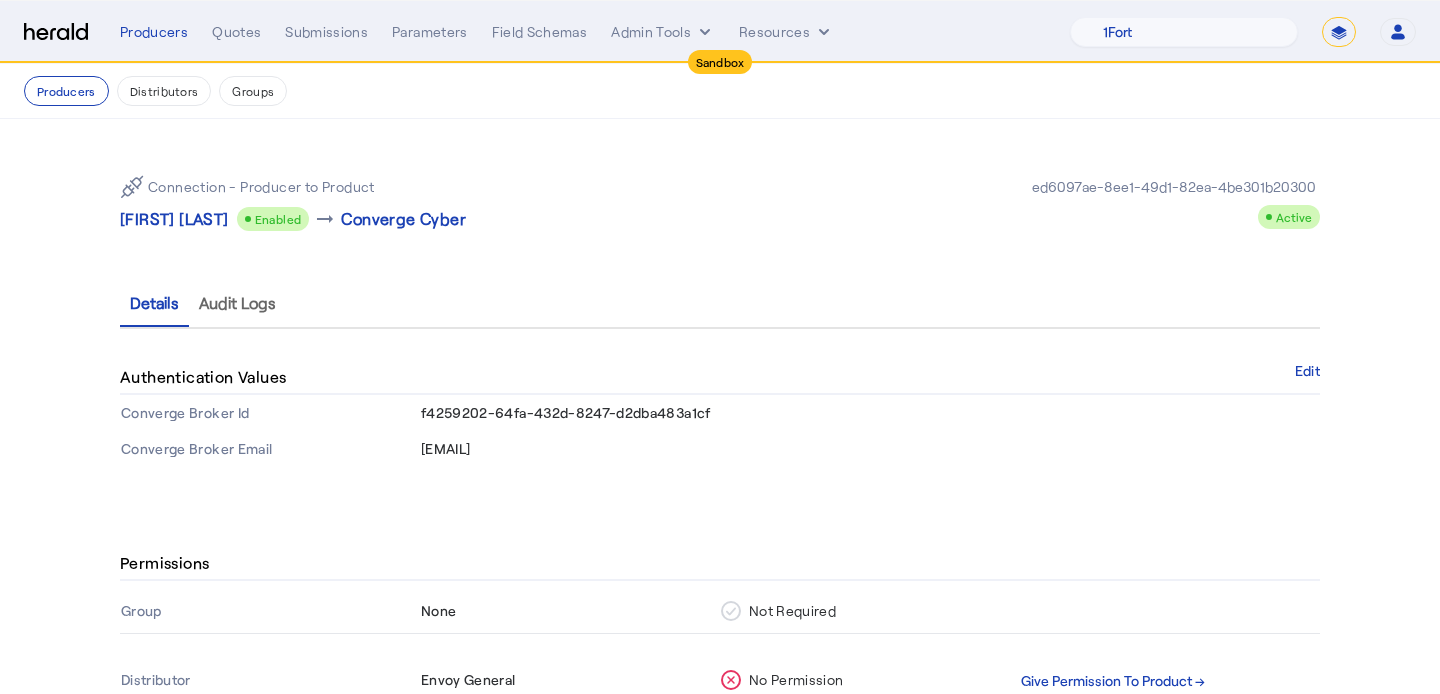 click on "[FIRST] [LAST]" 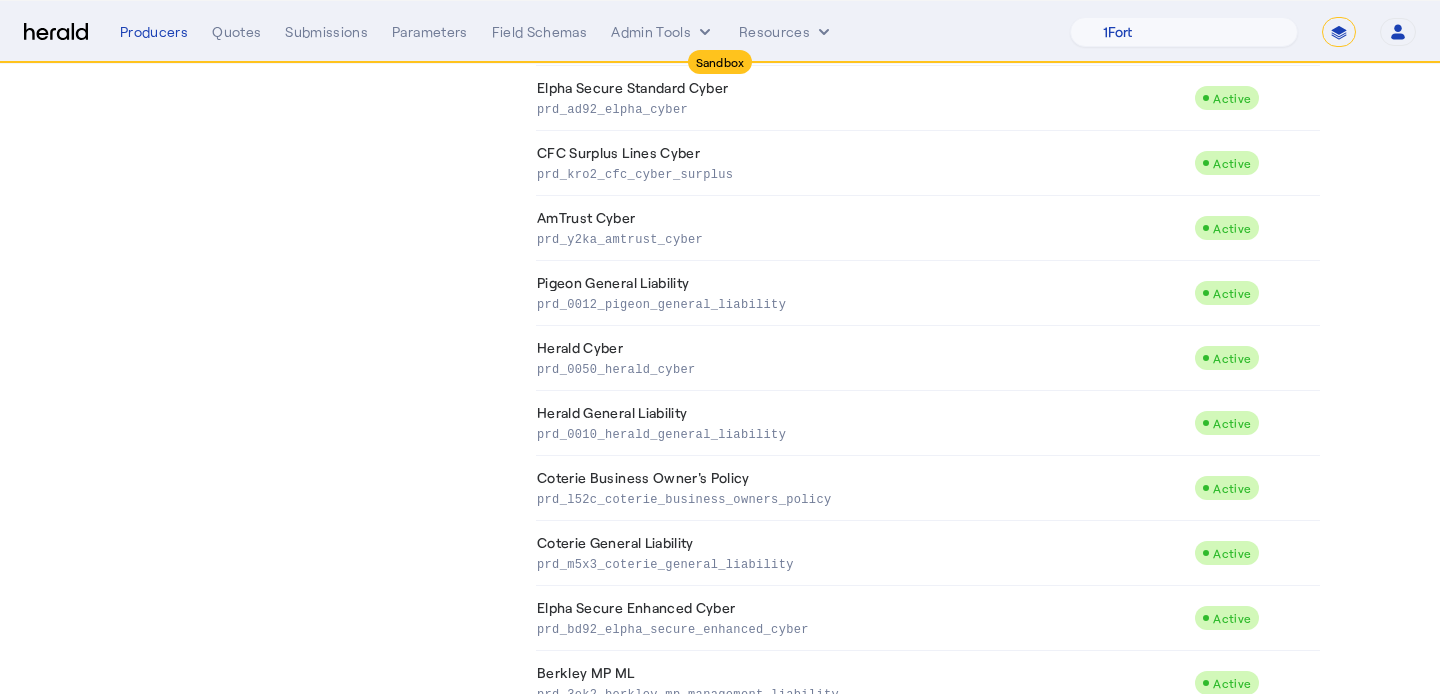 scroll, scrollTop: 2710, scrollLeft: 0, axis: vertical 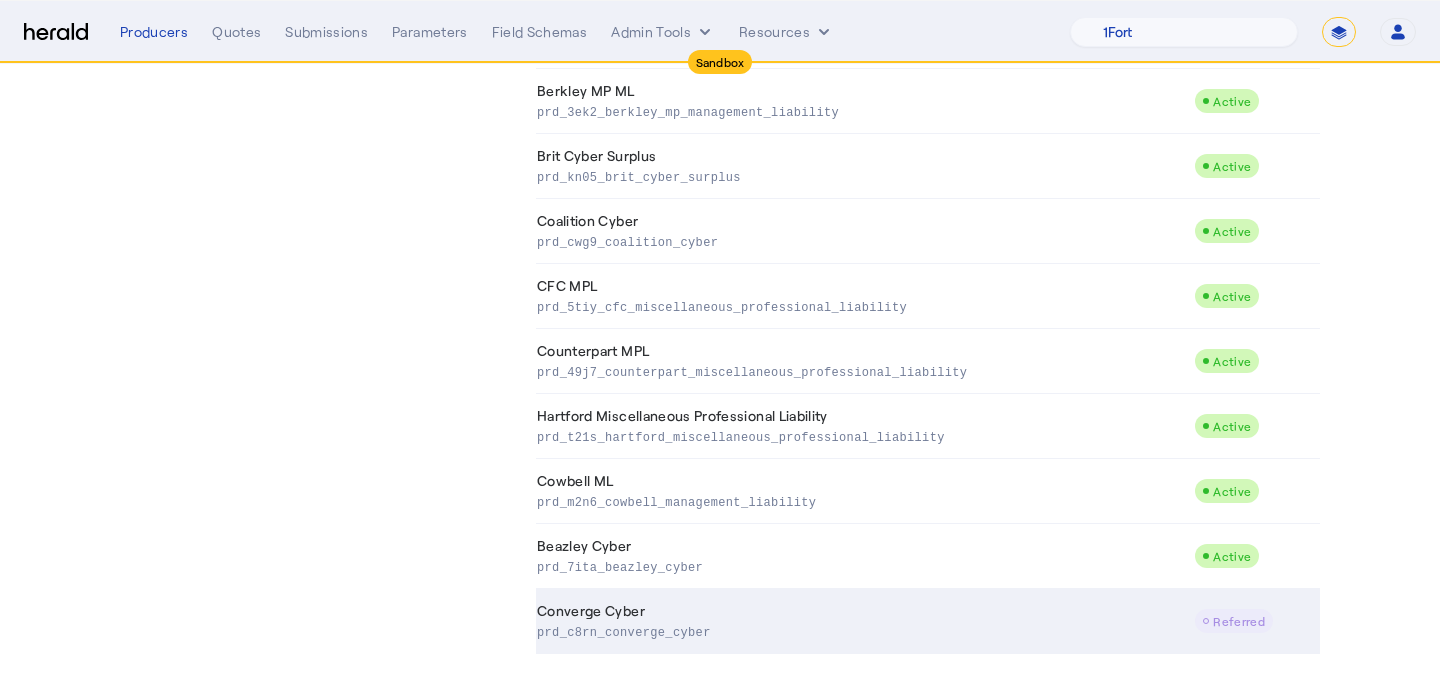click on "Converge Cyber  prd_c8rn_converge_cyber" 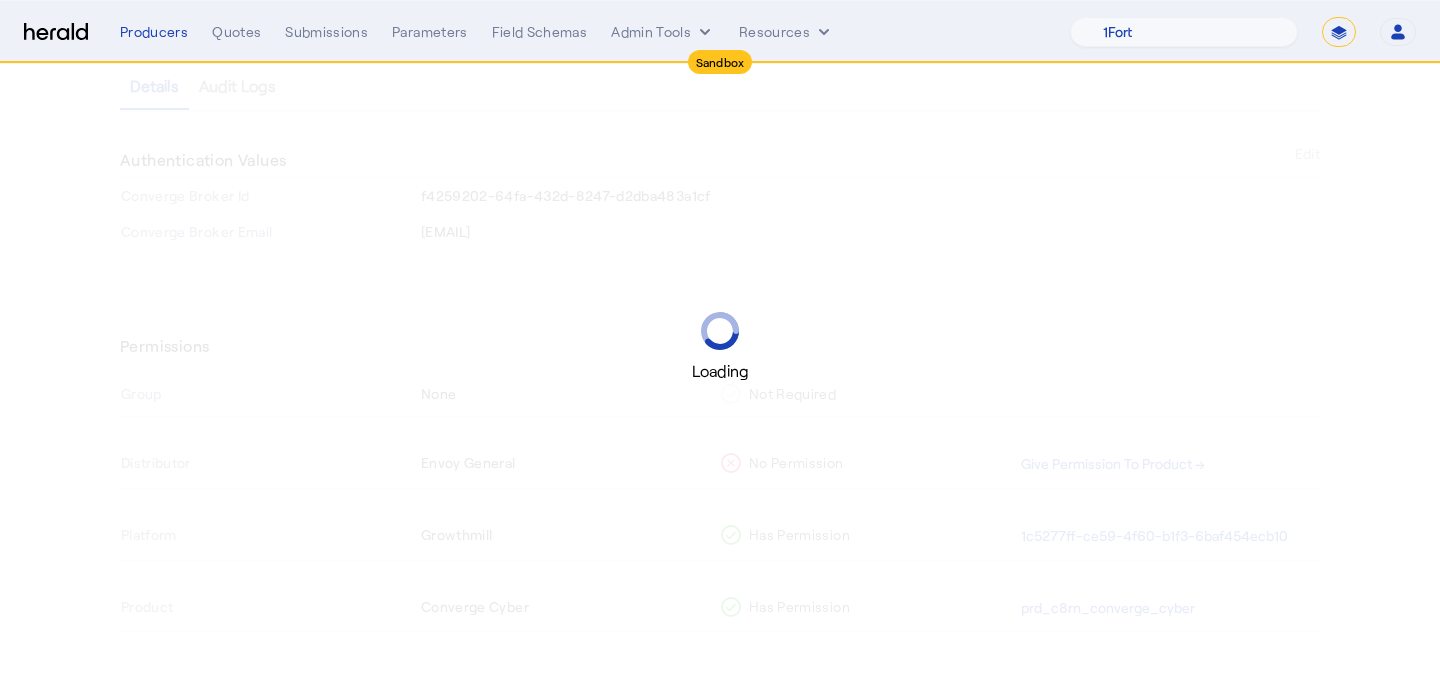 scroll, scrollTop: 219, scrollLeft: 0, axis: vertical 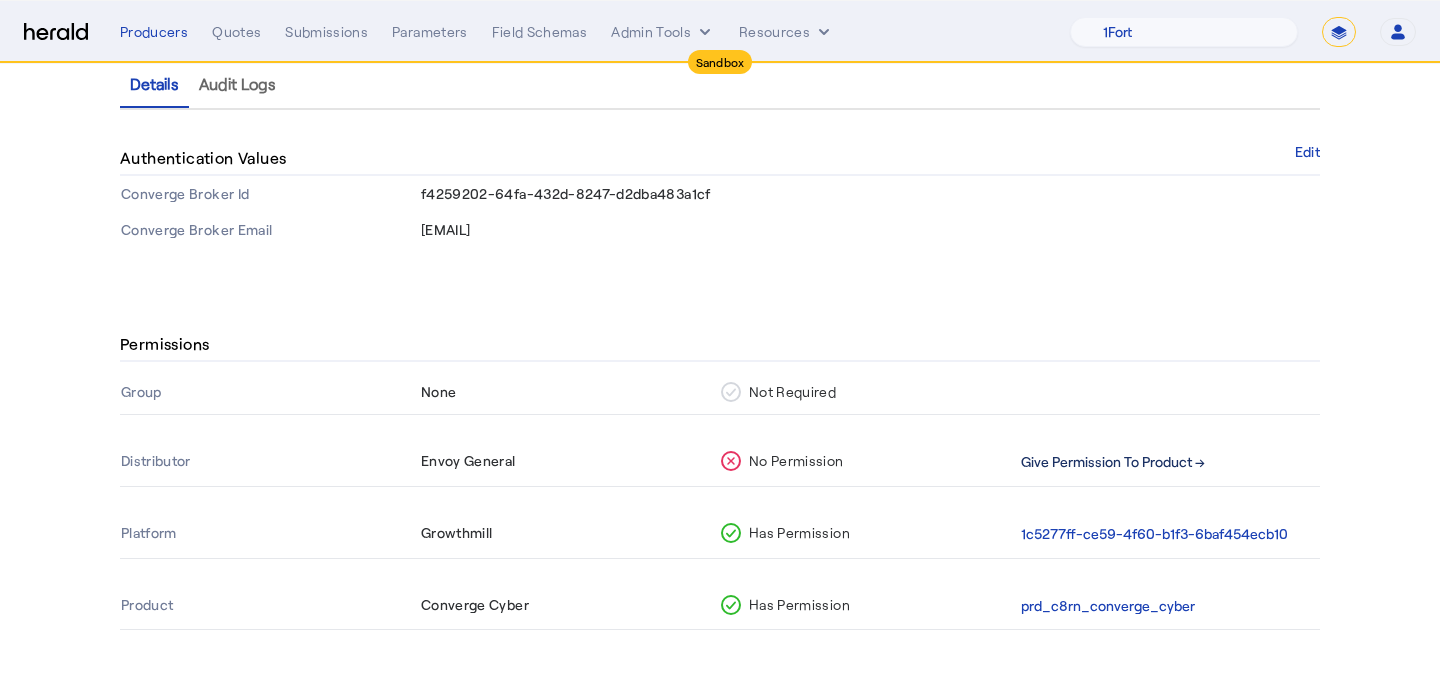 click on "Give Permission To Product →" 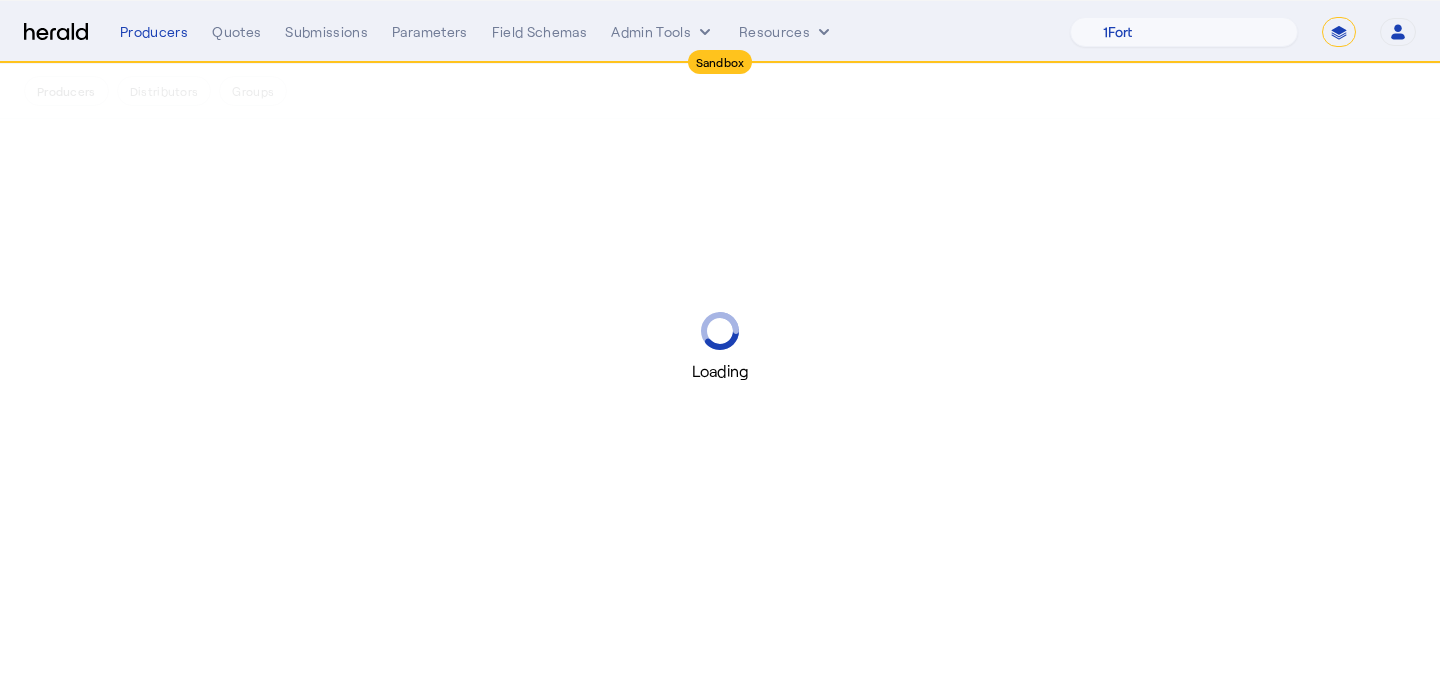 scroll, scrollTop: 0, scrollLeft: 0, axis: both 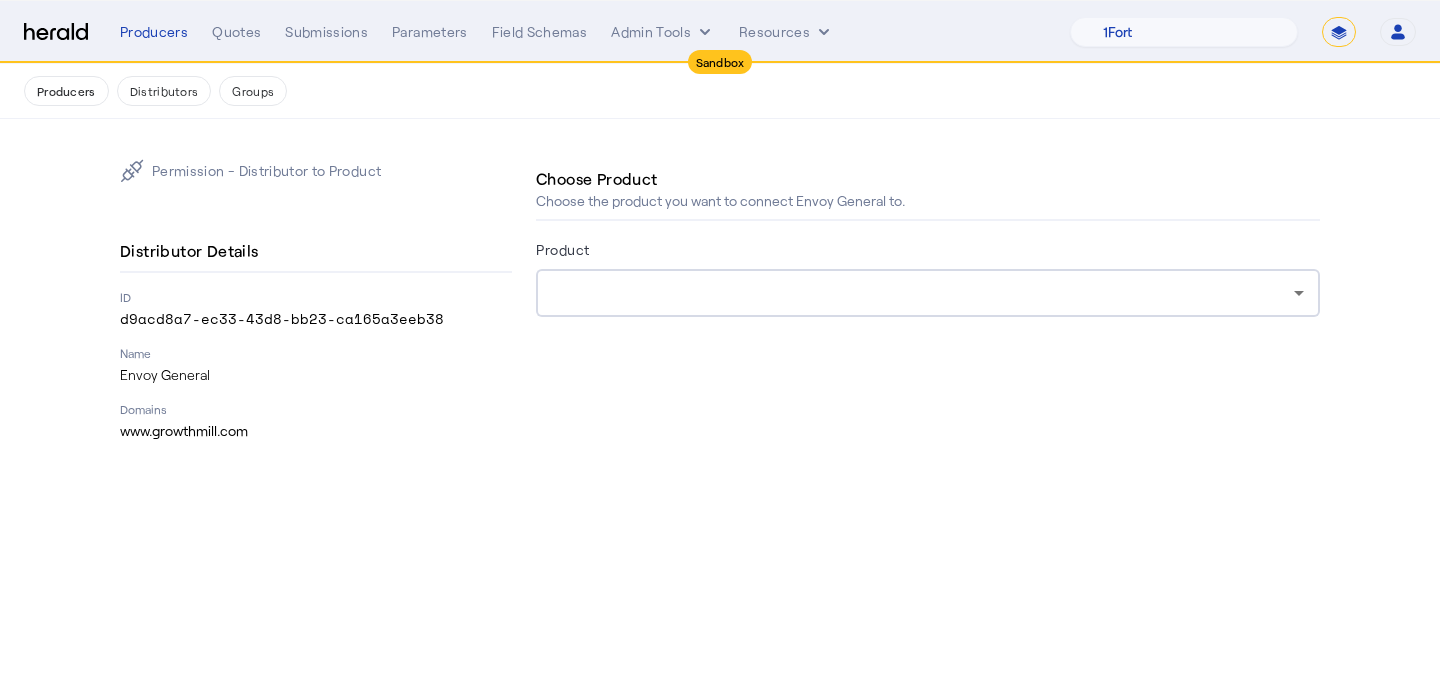 click on "Product" 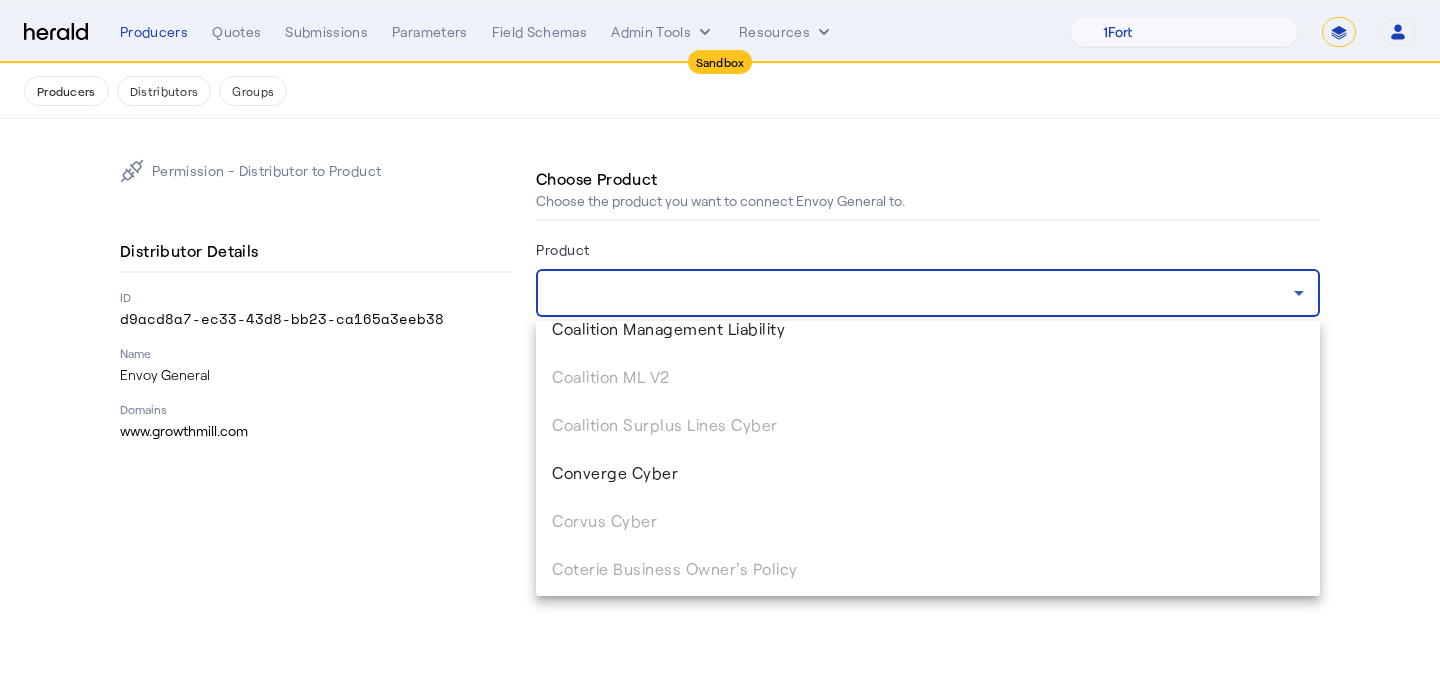scroll, scrollTop: 1027, scrollLeft: 0, axis: vertical 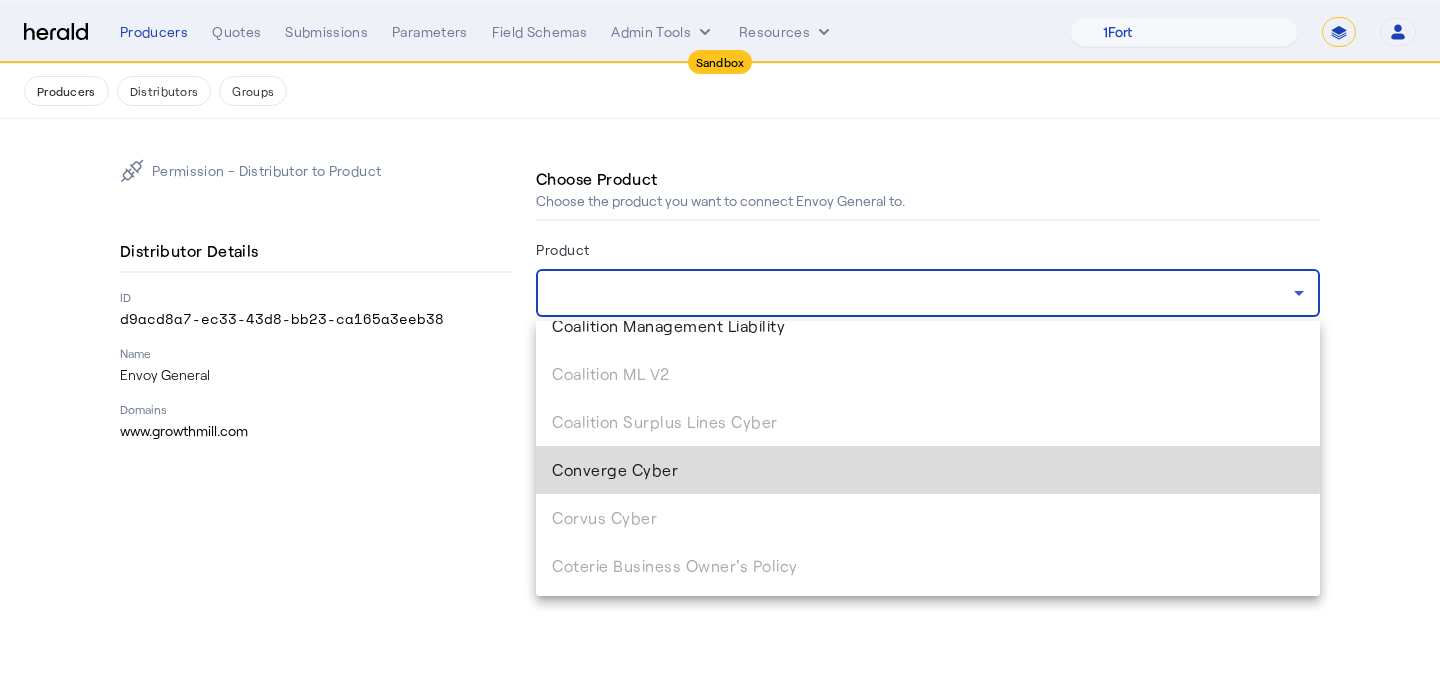 click on "Converge Cyber" at bounding box center [928, 470] 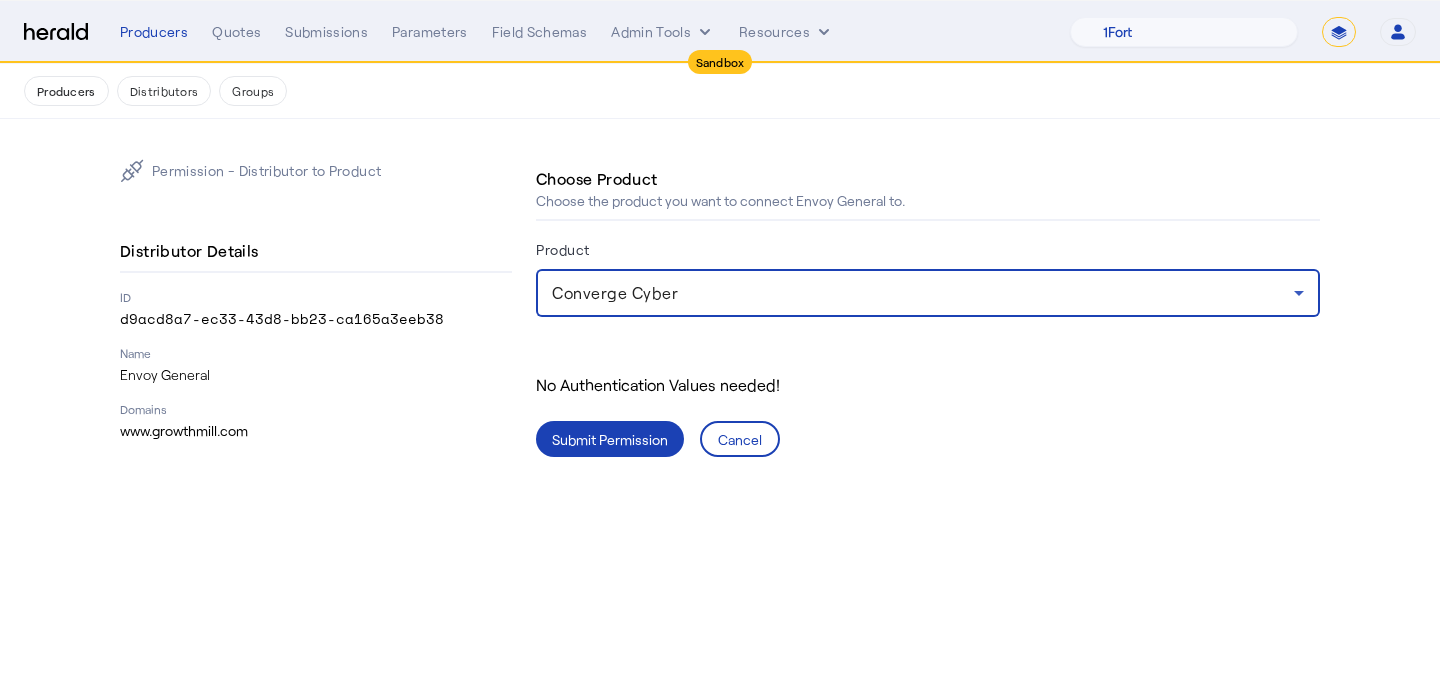 click on "Submit Permission" 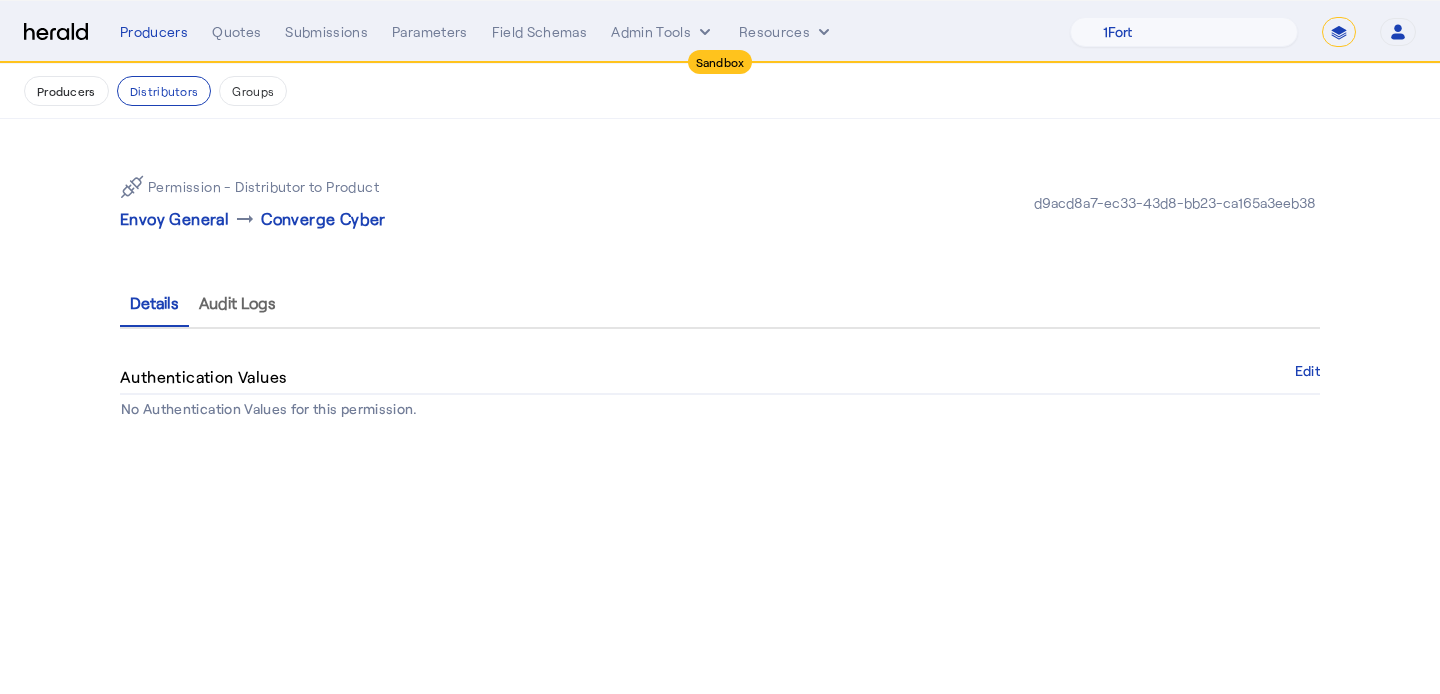 click on "Producers" at bounding box center [66, 91] 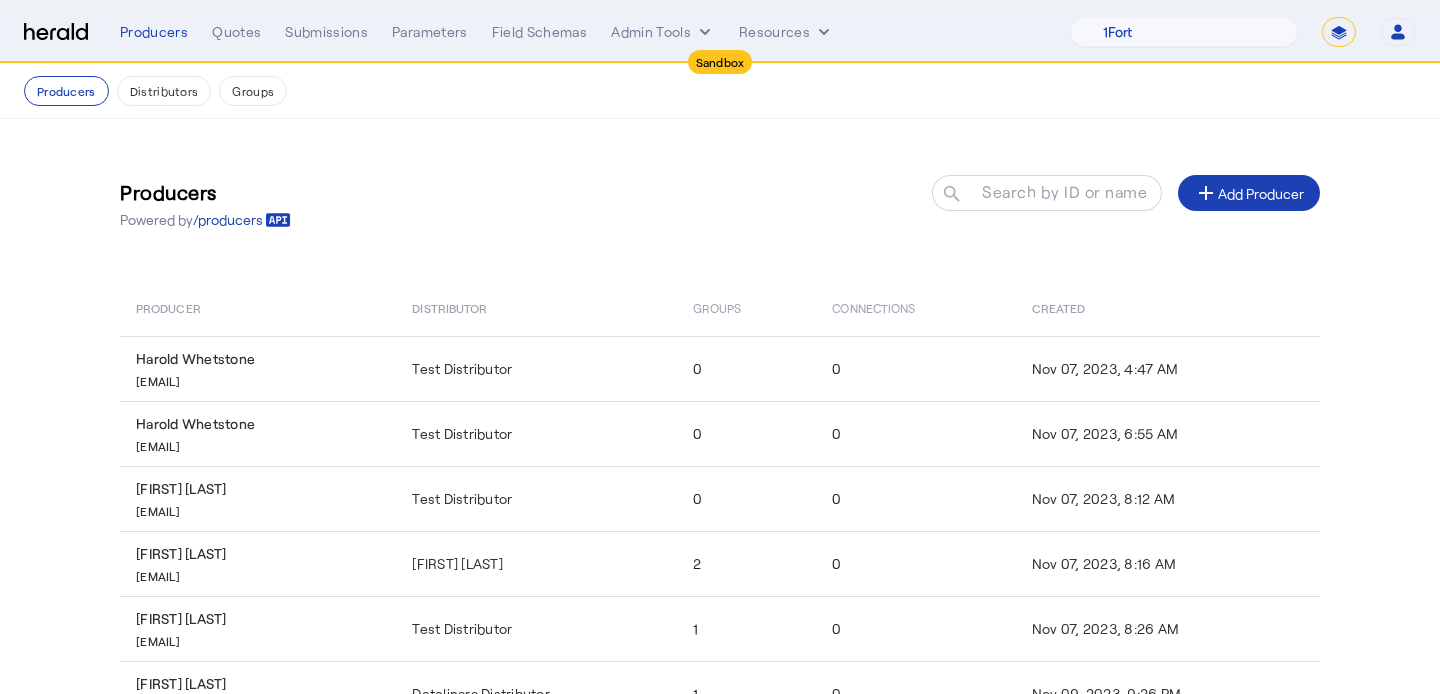 scroll, scrollTop: 390, scrollLeft: 0, axis: vertical 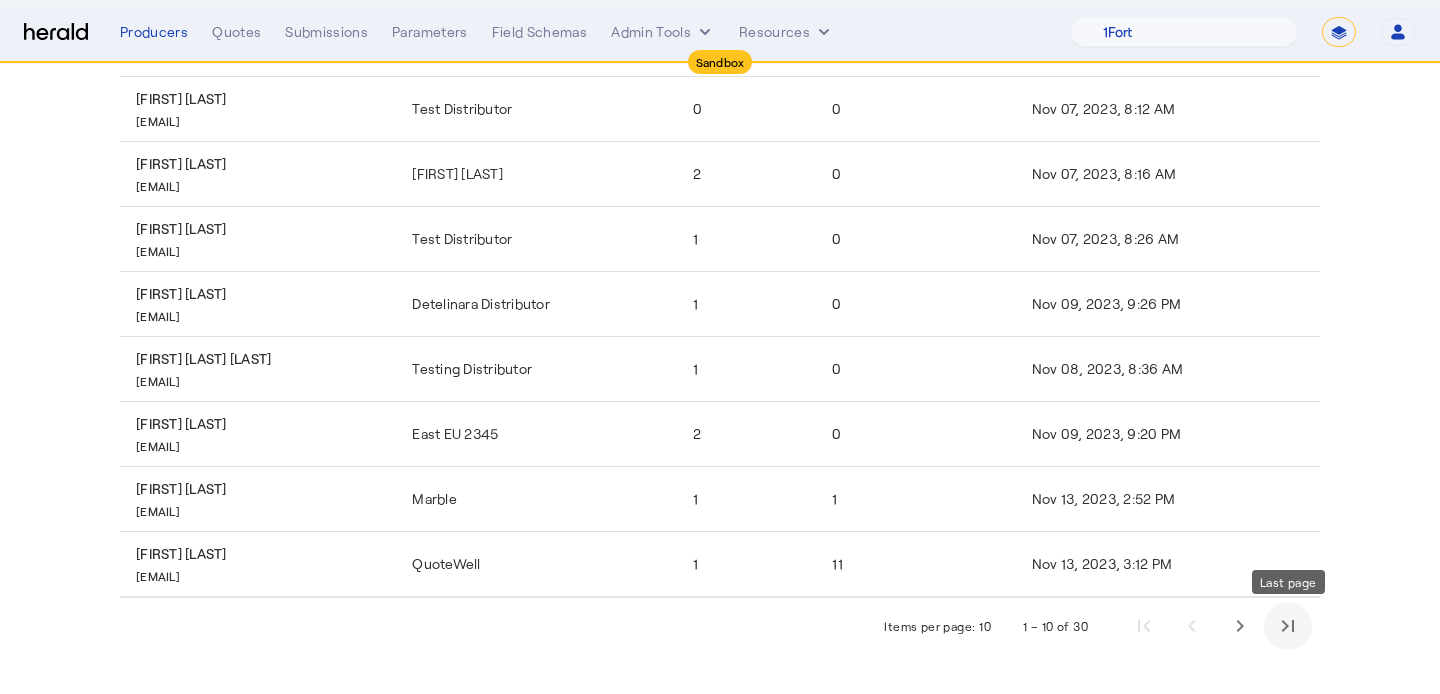 click 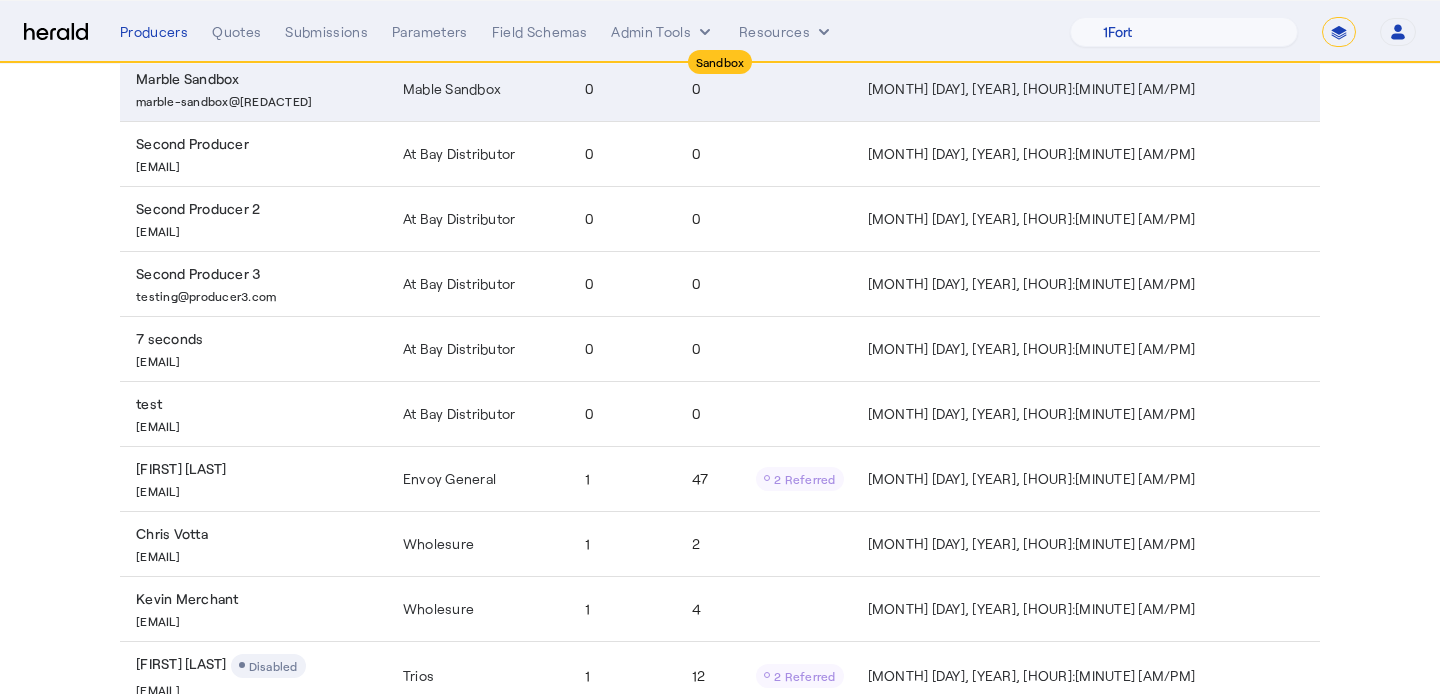 scroll, scrollTop: 394, scrollLeft: 0, axis: vertical 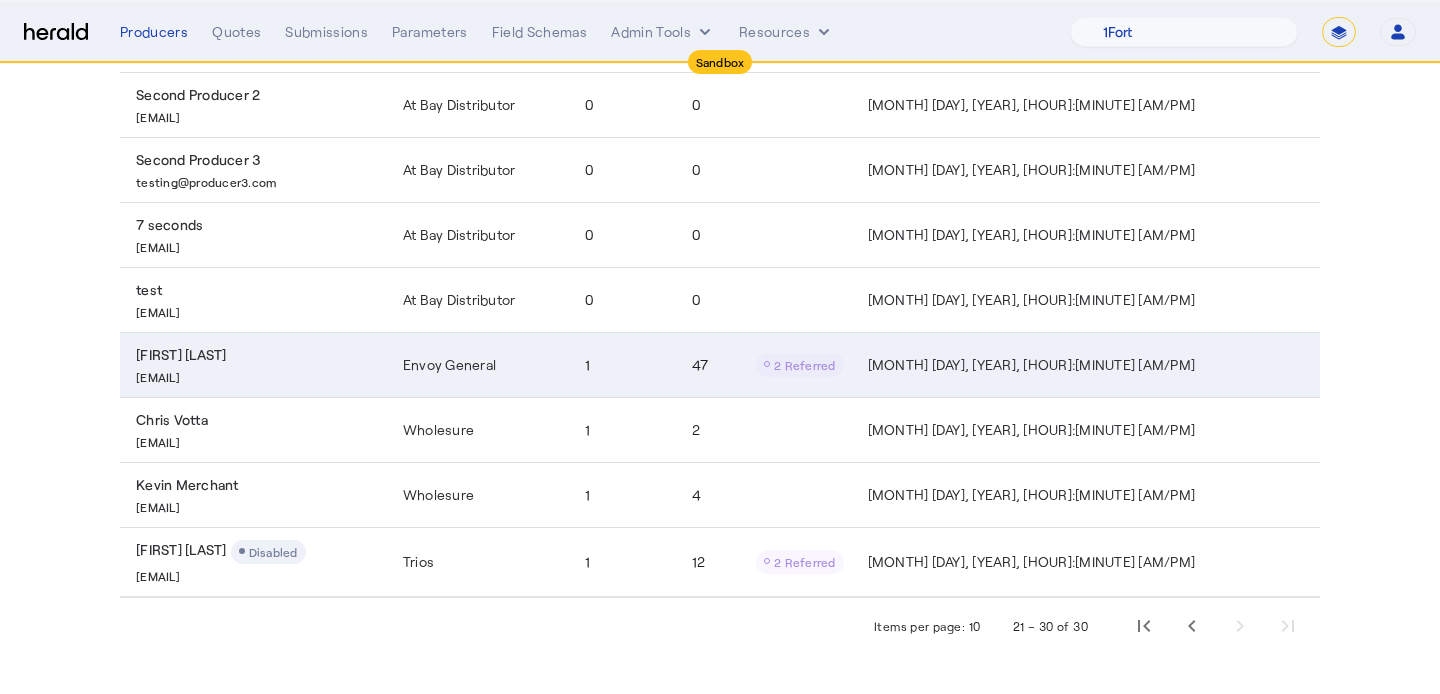 click on "47
2 Referred" 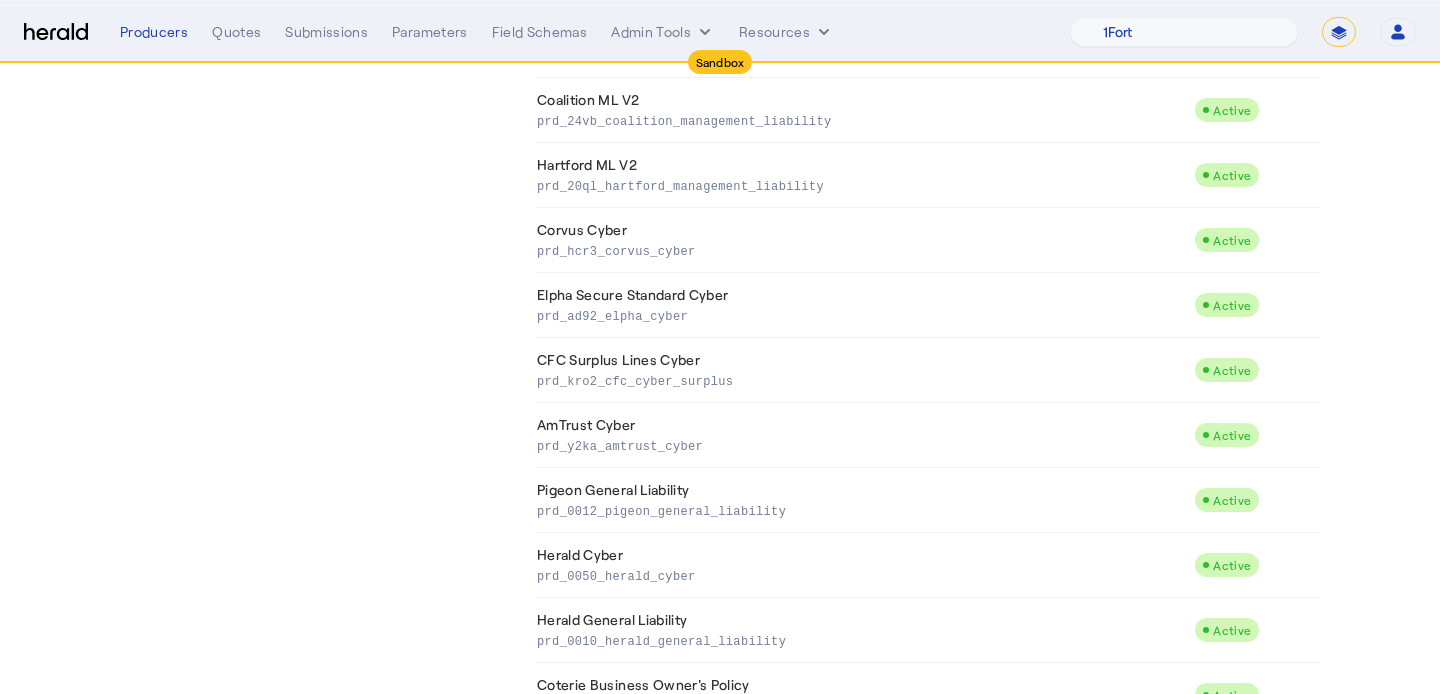 scroll, scrollTop: 2710, scrollLeft: 0, axis: vertical 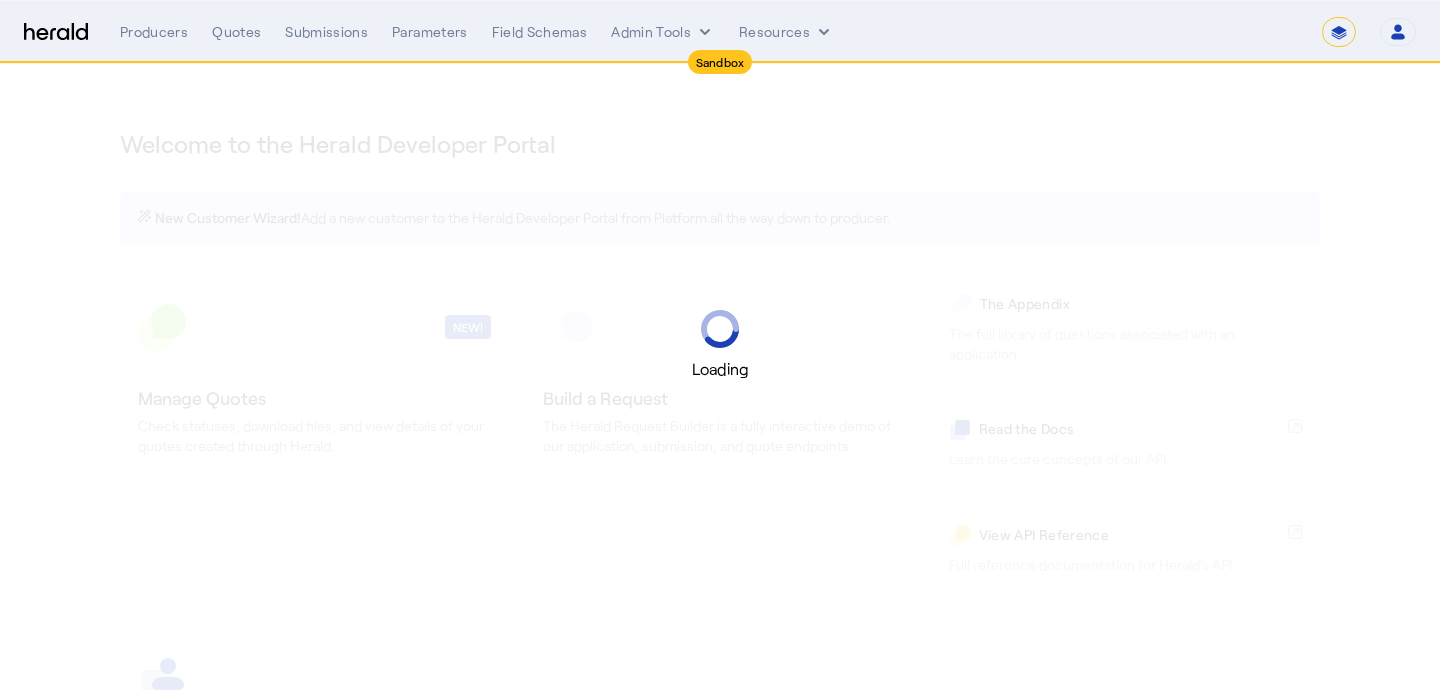 select on "*******" 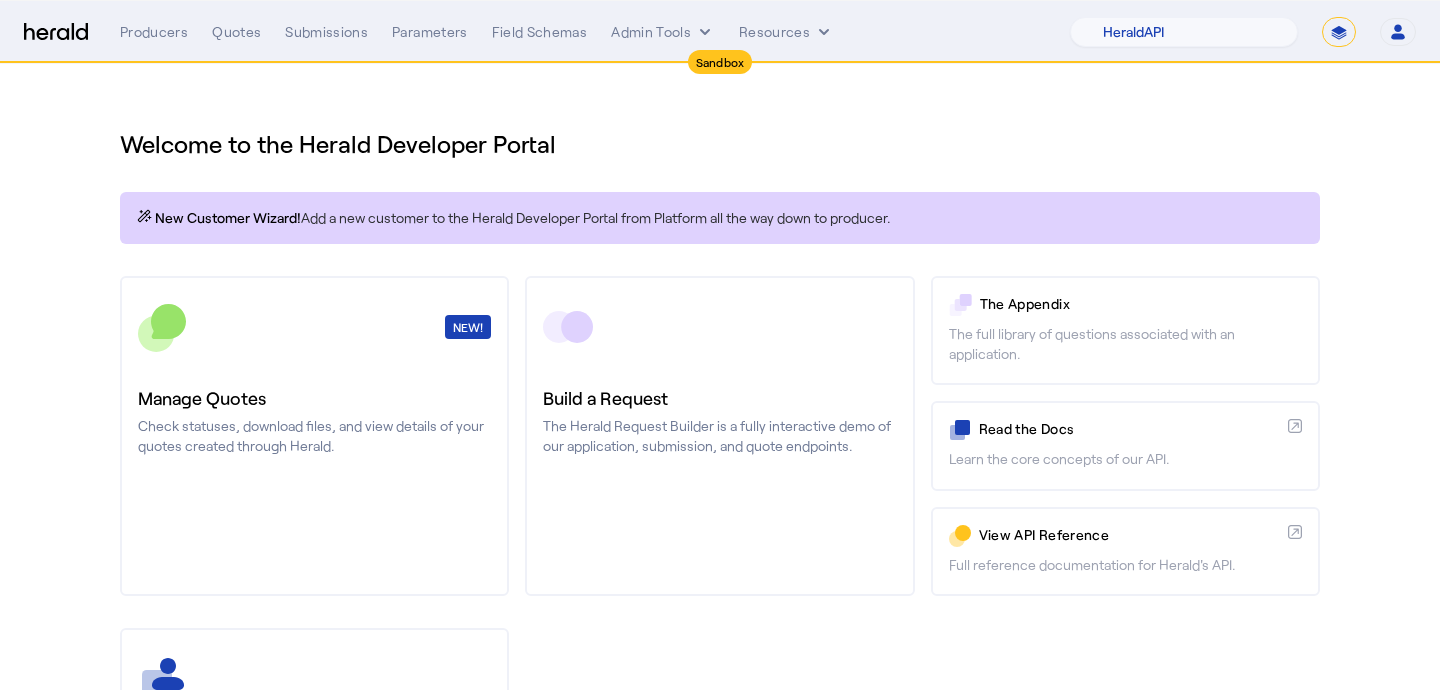click on "**********" at bounding box center (1339, 32) 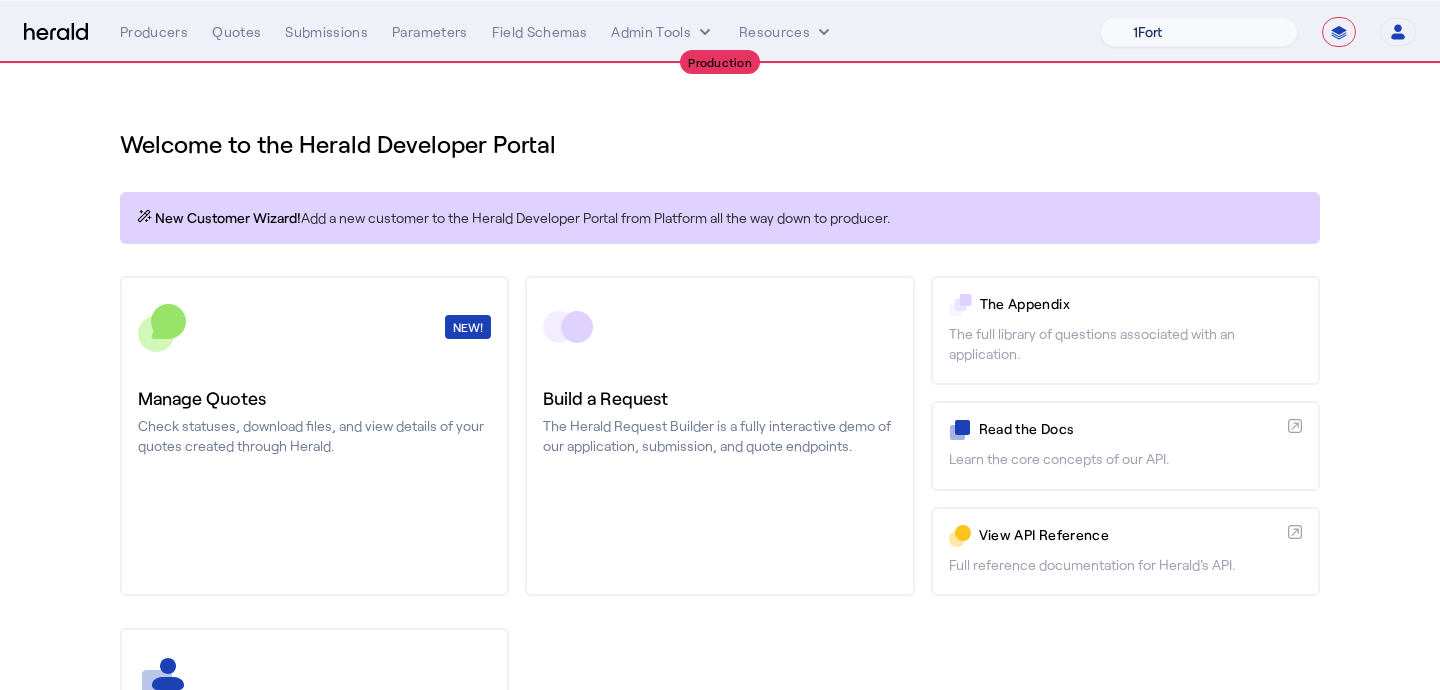 click on "1Fort   Billy   BindHQ   Bunker   CRC   Campus Coverage   Citadel   Fifthwall   Flow Specialty (Capitola)   Founder Shield   Growthmill   HIB Marketplace   HeraldAPI   Layr   Limit   Marsh   QuoteWell   Sayata Labs   Semsee   Stere   USI   Vouch   Zywave" at bounding box center (1199, 32) 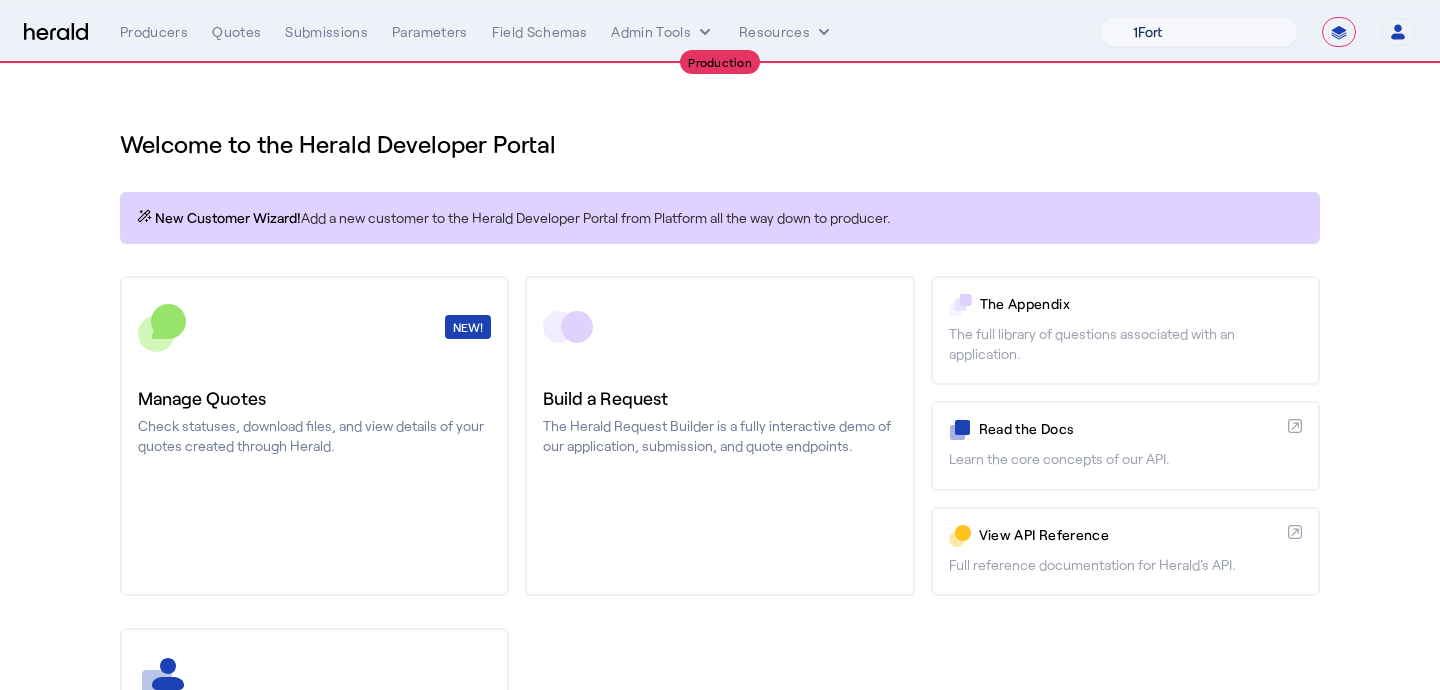 select on "pfm_a9p2_hib_marketplace" 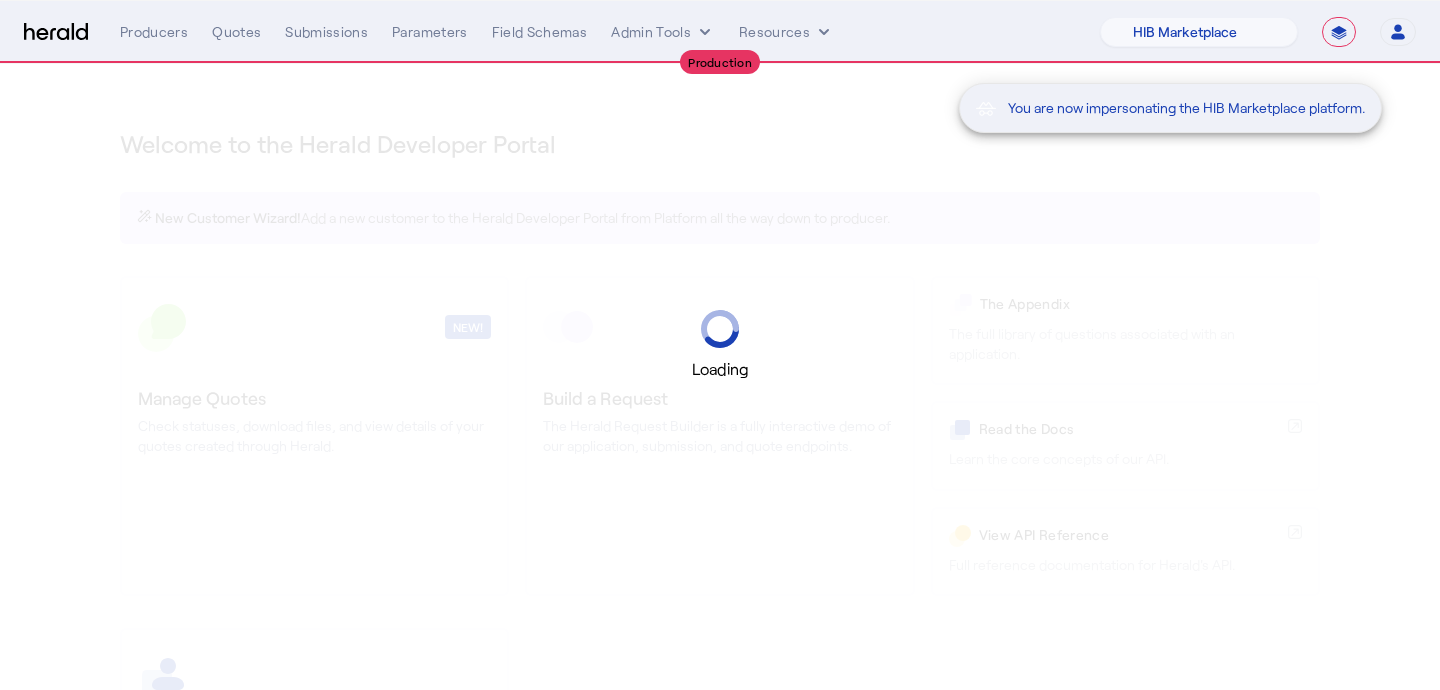 scroll, scrollTop: 298, scrollLeft: 0, axis: vertical 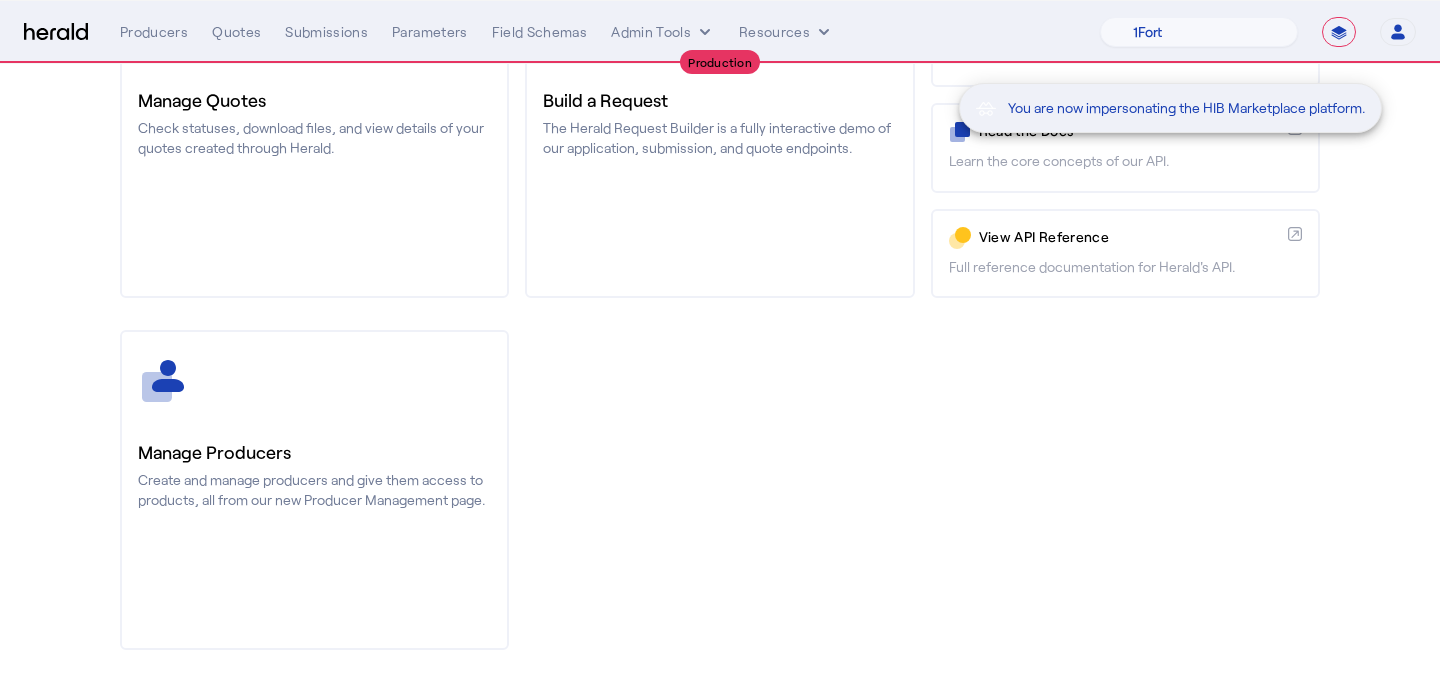 click on "You are now impersonating the HIB Marketplace platform." at bounding box center [720, 345] 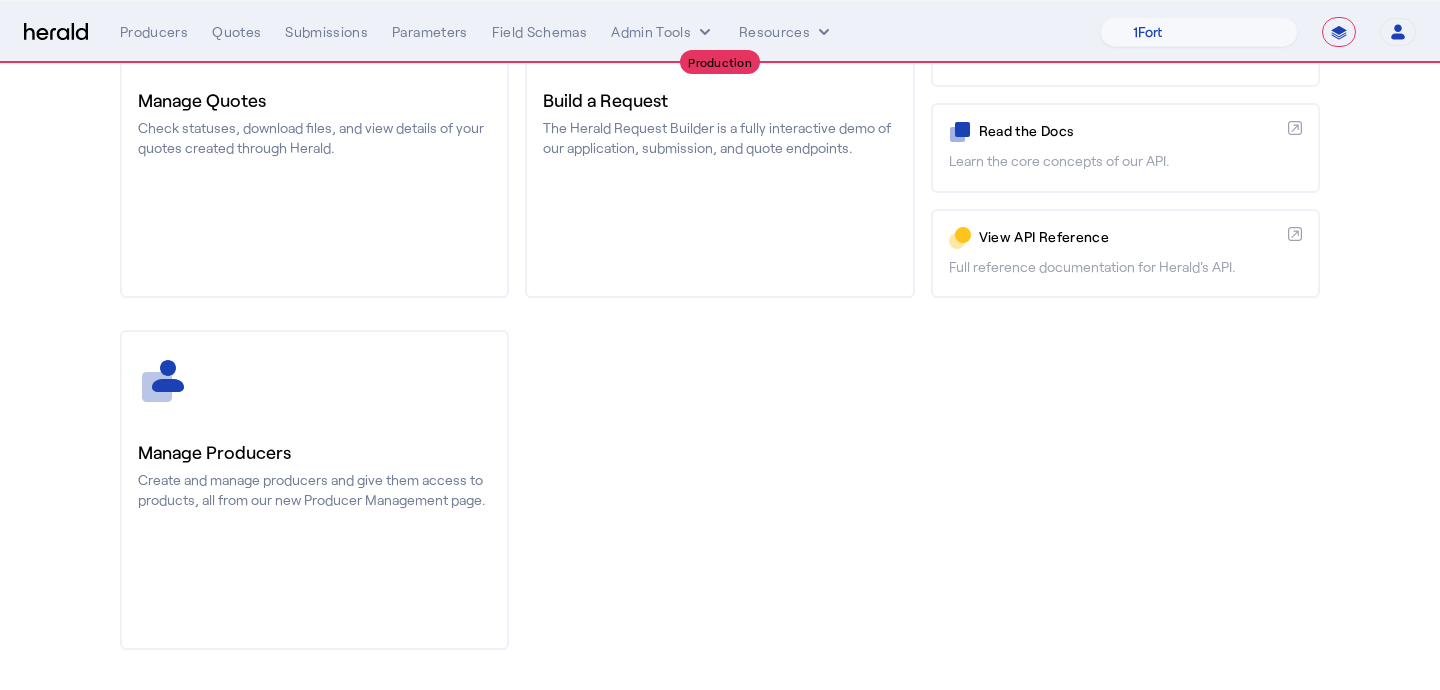 click on "Create and manage producers and give them access to products, all from our new Producer Management page." 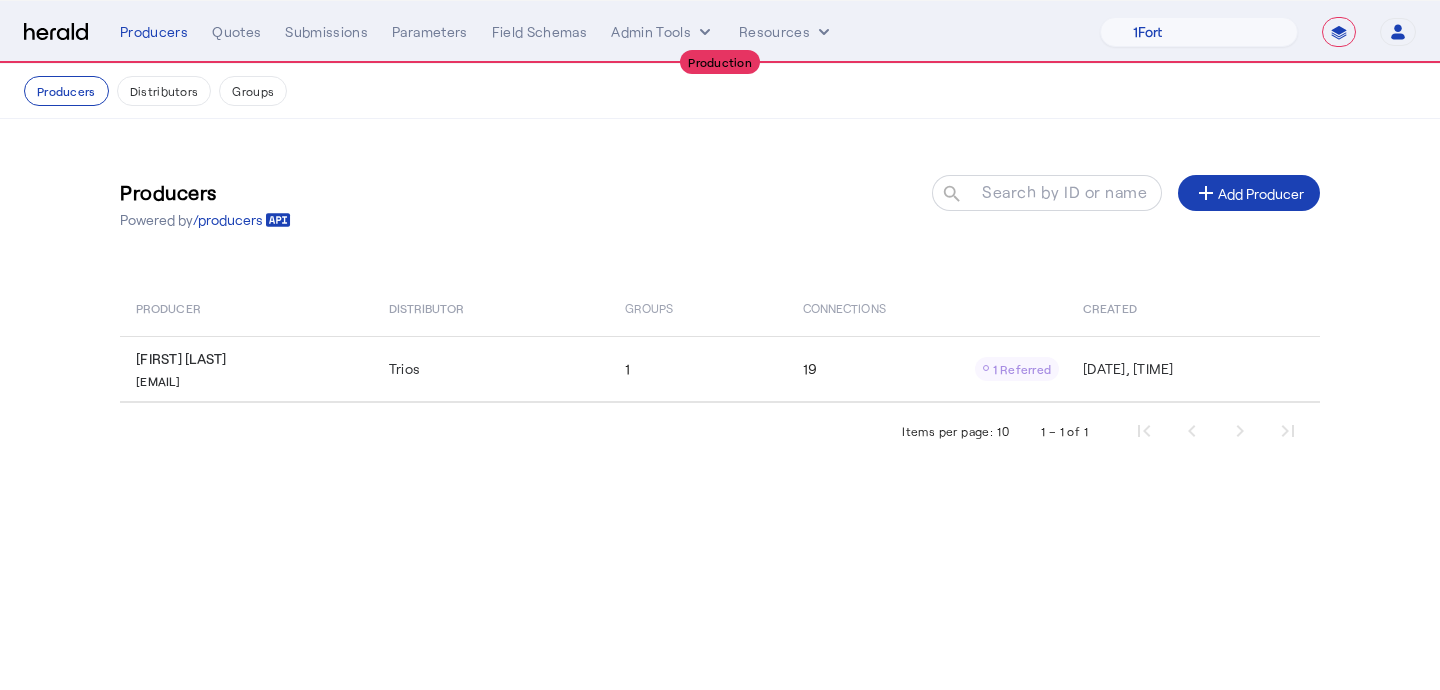 click on "Items per page:  10  1 – 1 of 1" 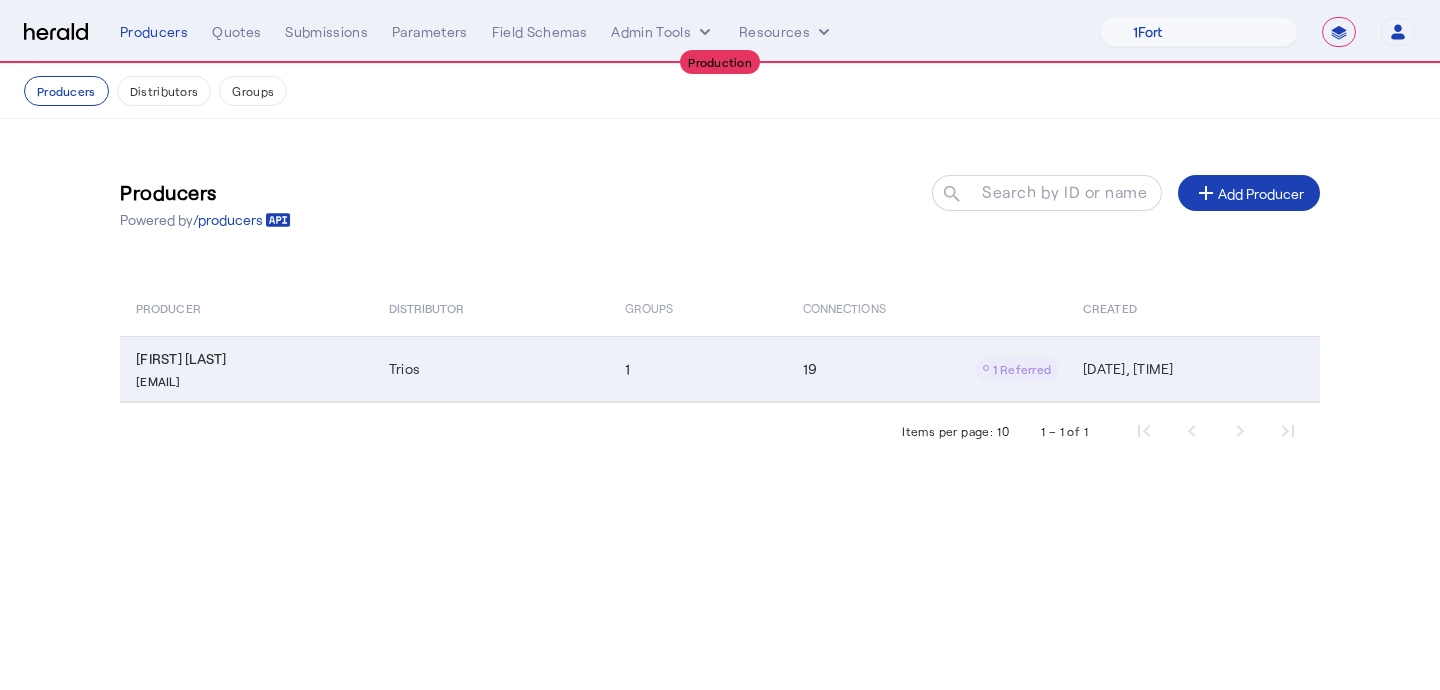 click on "[EMAIL]" 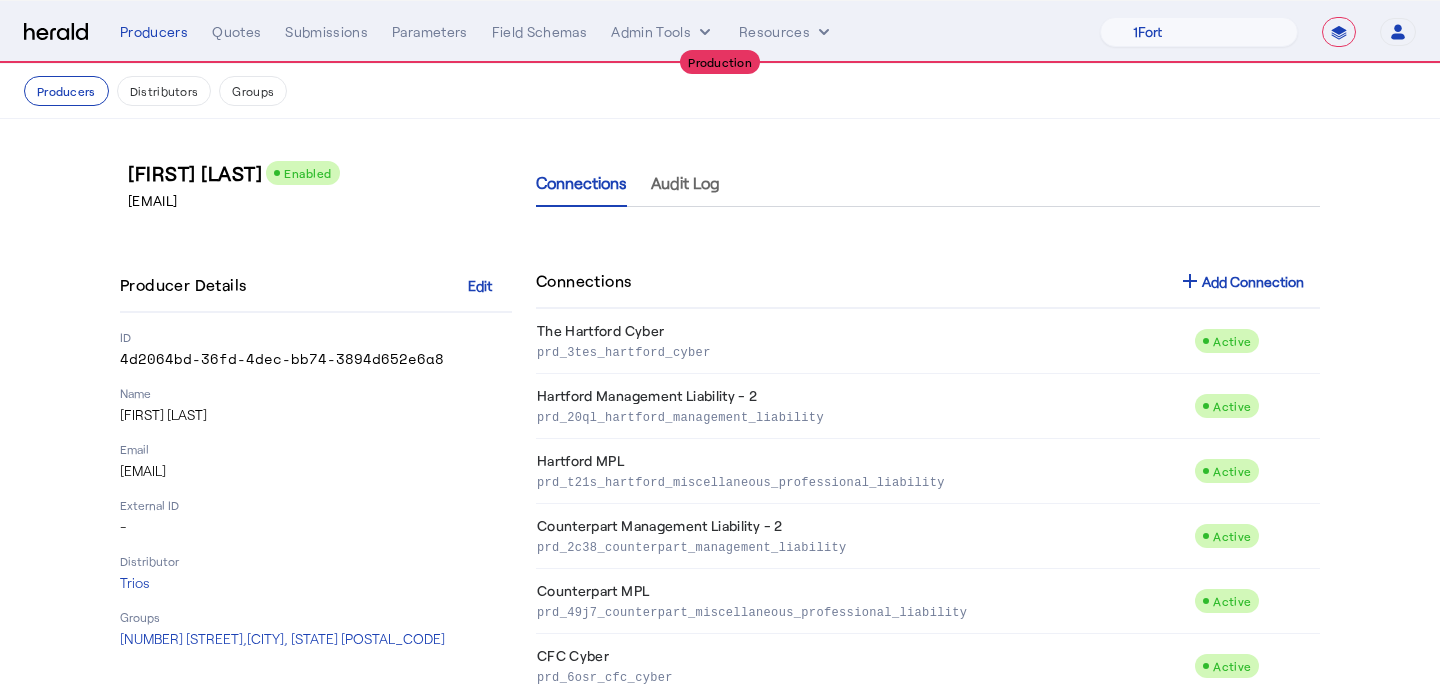 drag, startPoint x: 435, startPoint y: 360, endPoint x: 118, endPoint y: 349, distance: 317.1908 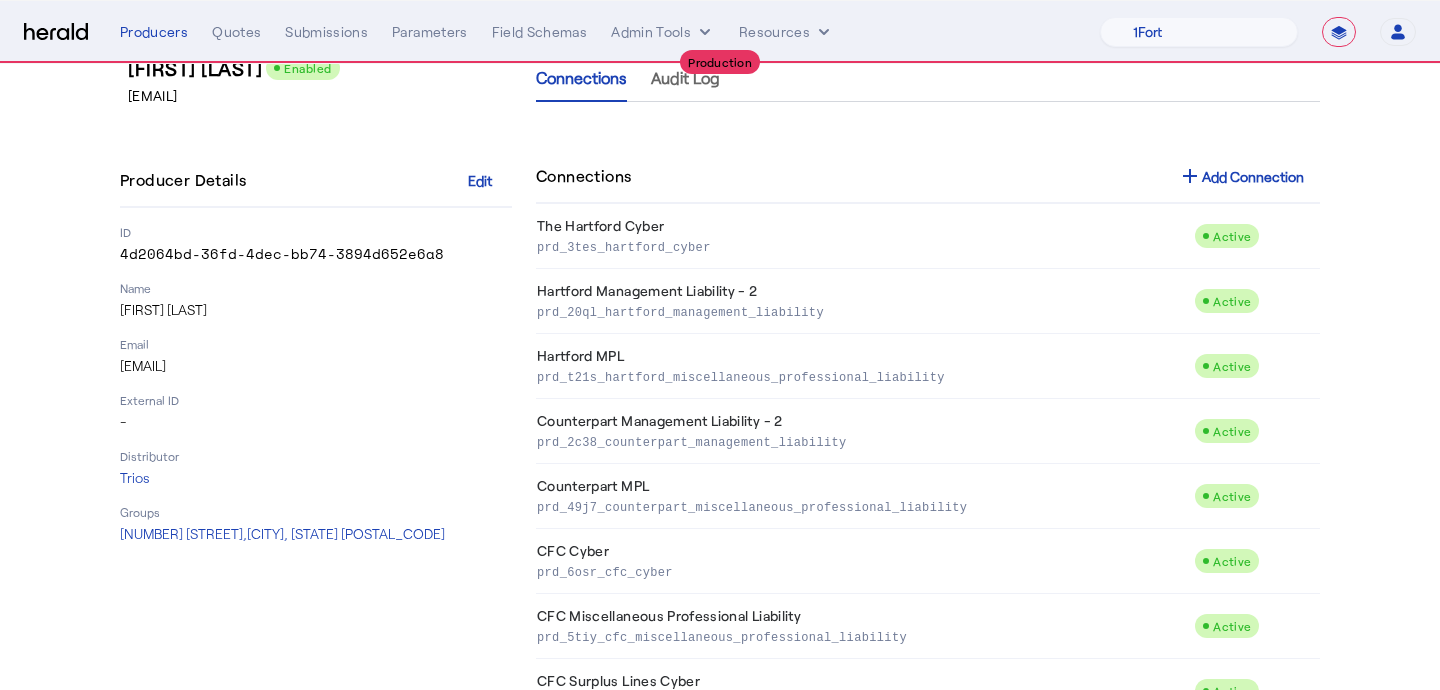 scroll, scrollTop: 136, scrollLeft: 0, axis: vertical 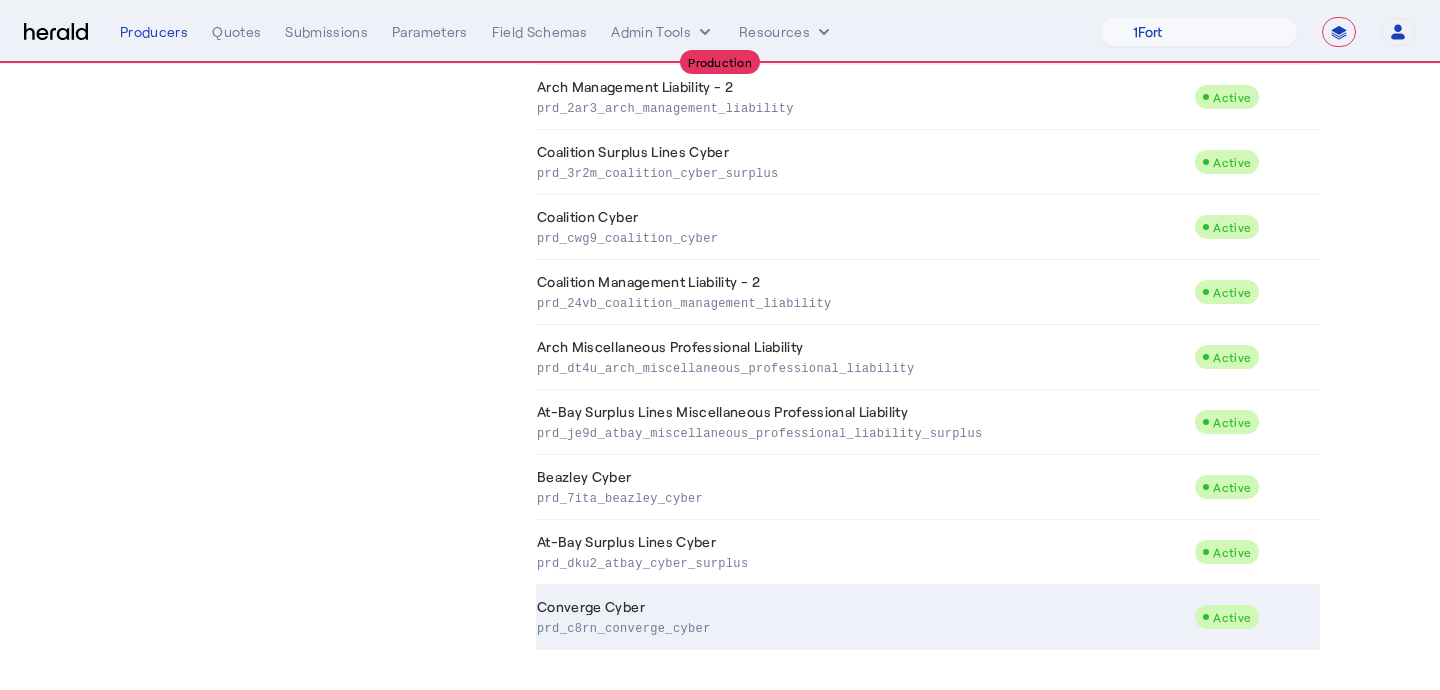 drag, startPoint x: 525, startPoint y: 197, endPoint x: 807, endPoint y: 611, distance: 500.91916 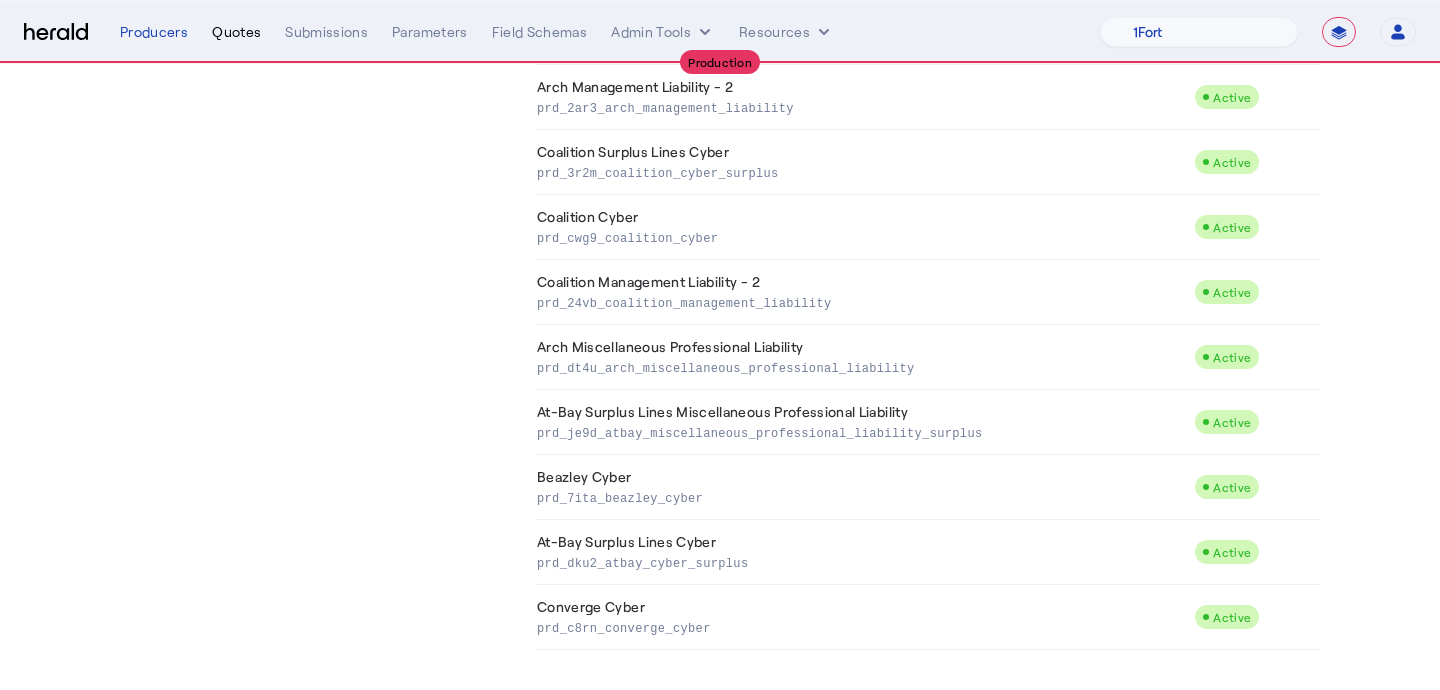 click on "Quotes" at bounding box center [236, 32] 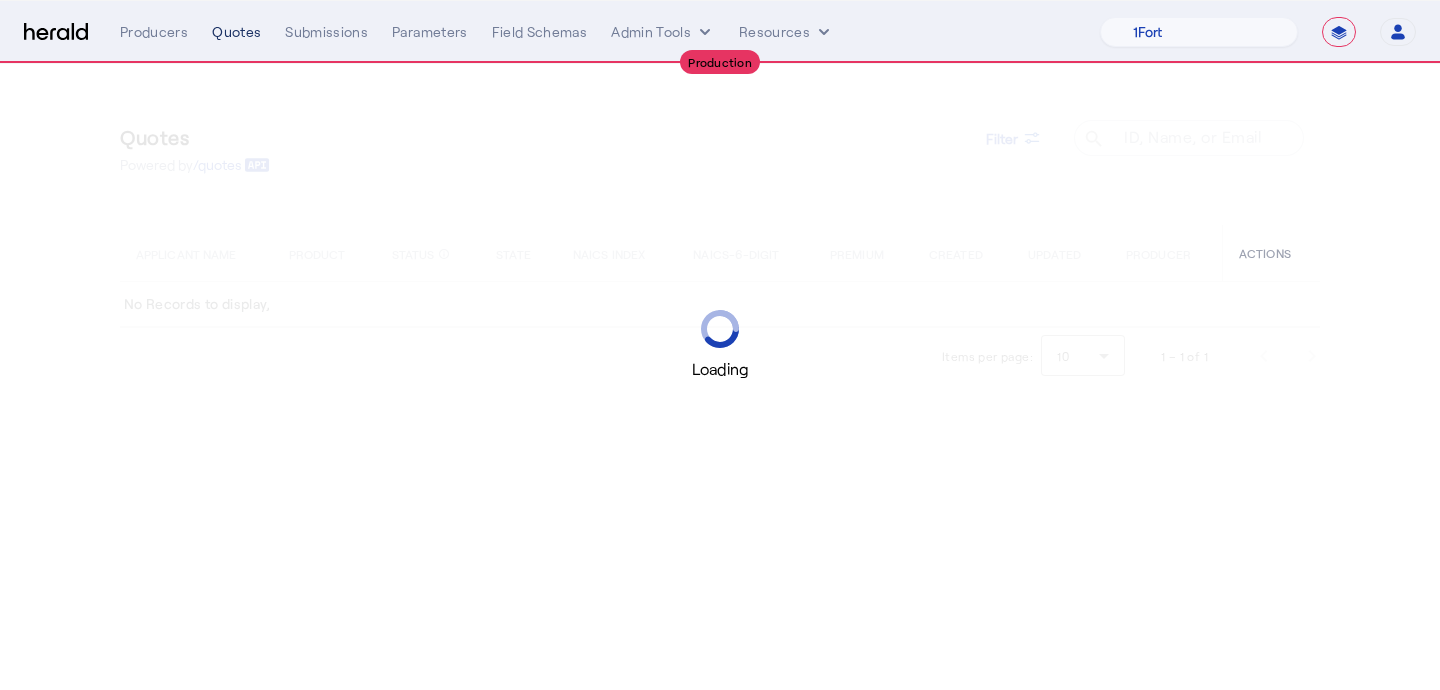 scroll, scrollTop: 0, scrollLeft: 0, axis: both 